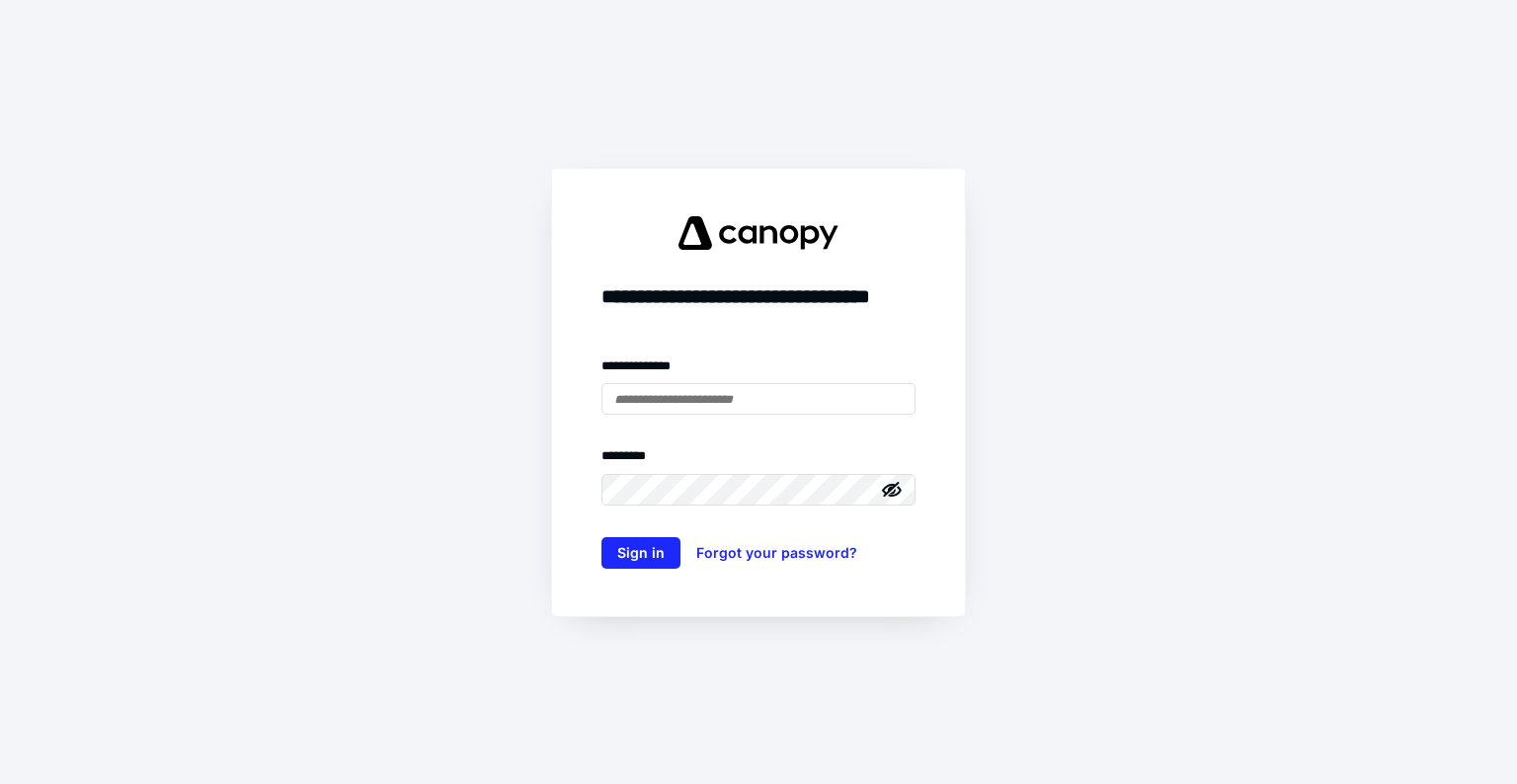 scroll, scrollTop: 0, scrollLeft: 0, axis: both 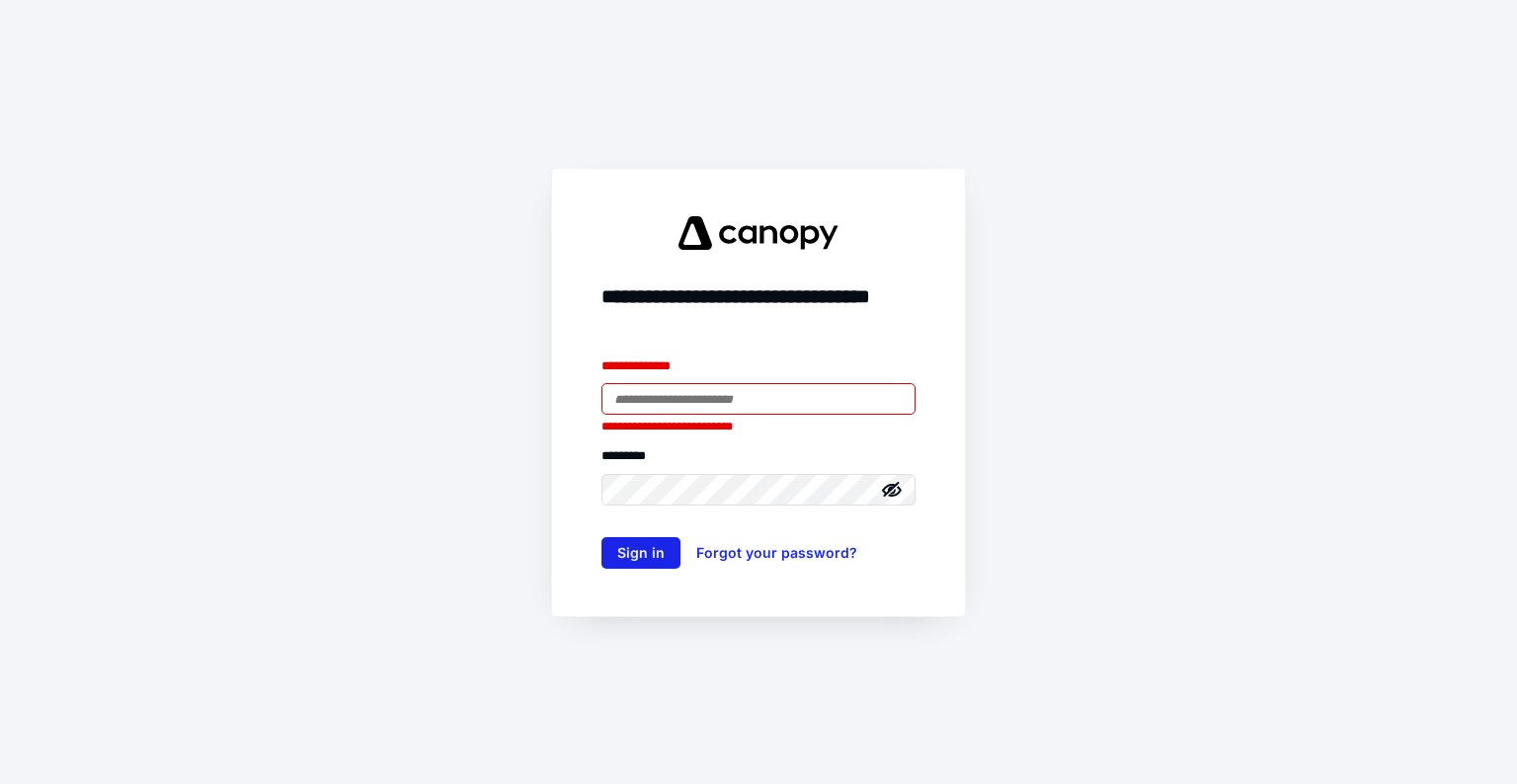 type on "**********" 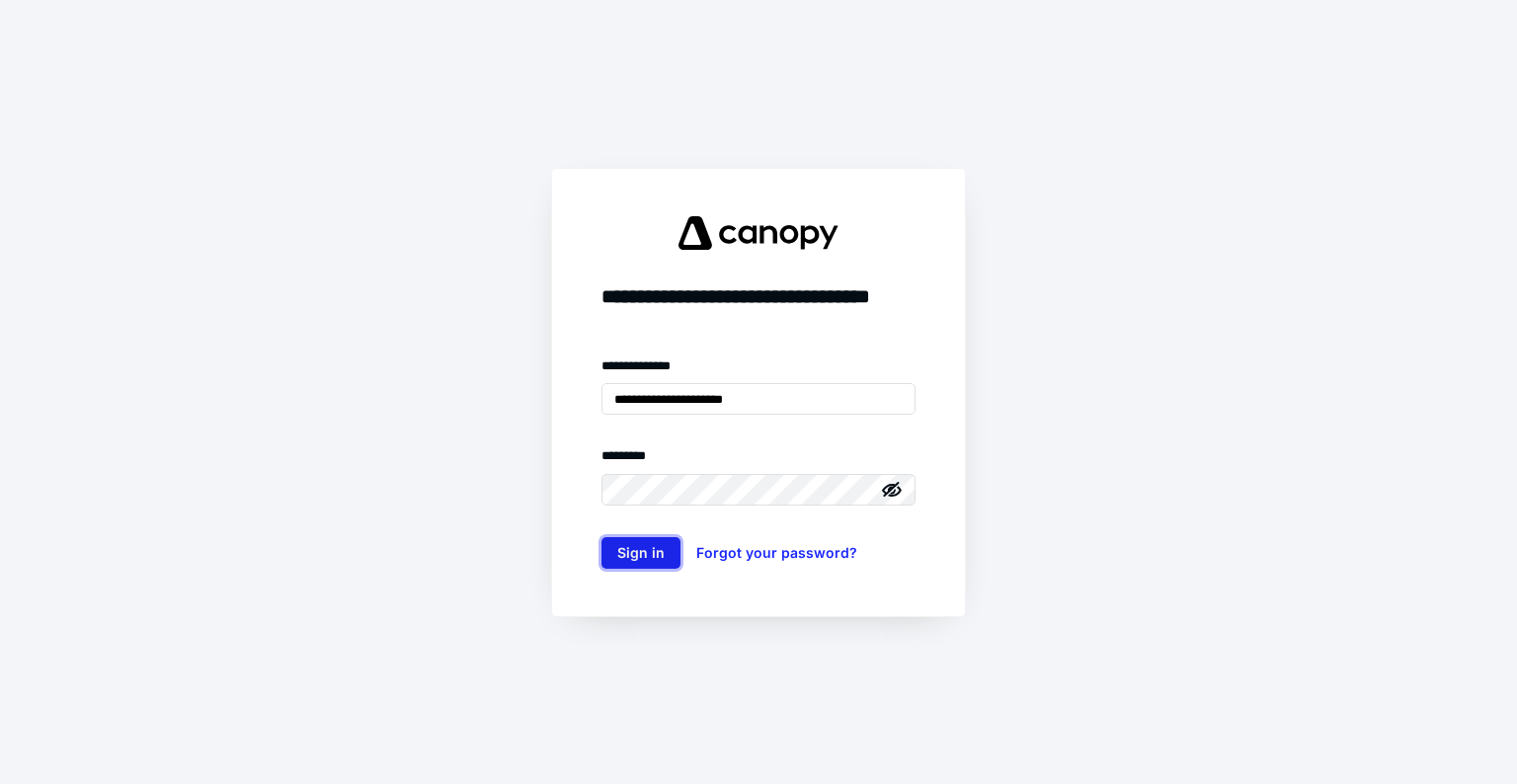 click on "Sign in" at bounding box center (641, 553) 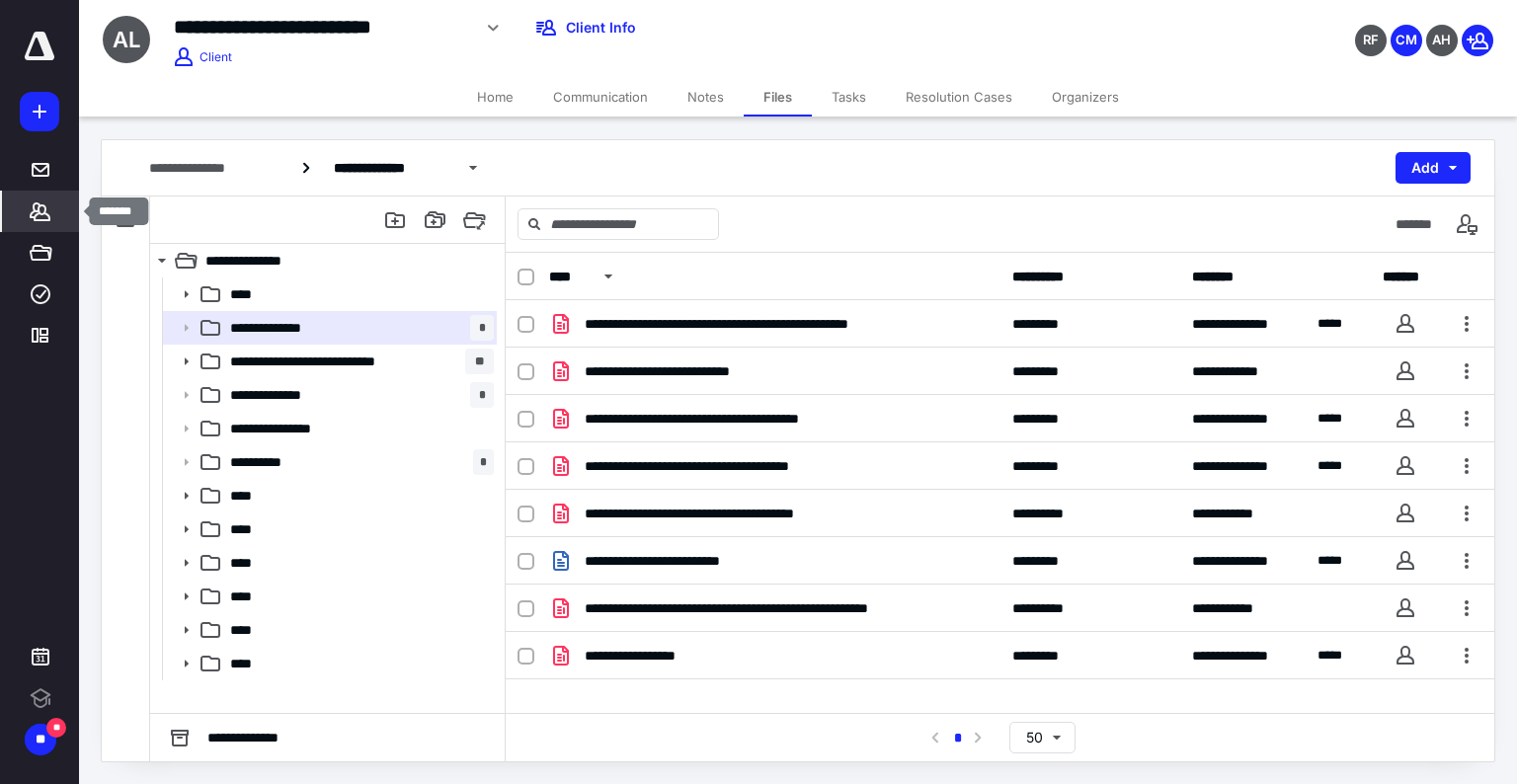 click on "*******" at bounding box center [40, 211] 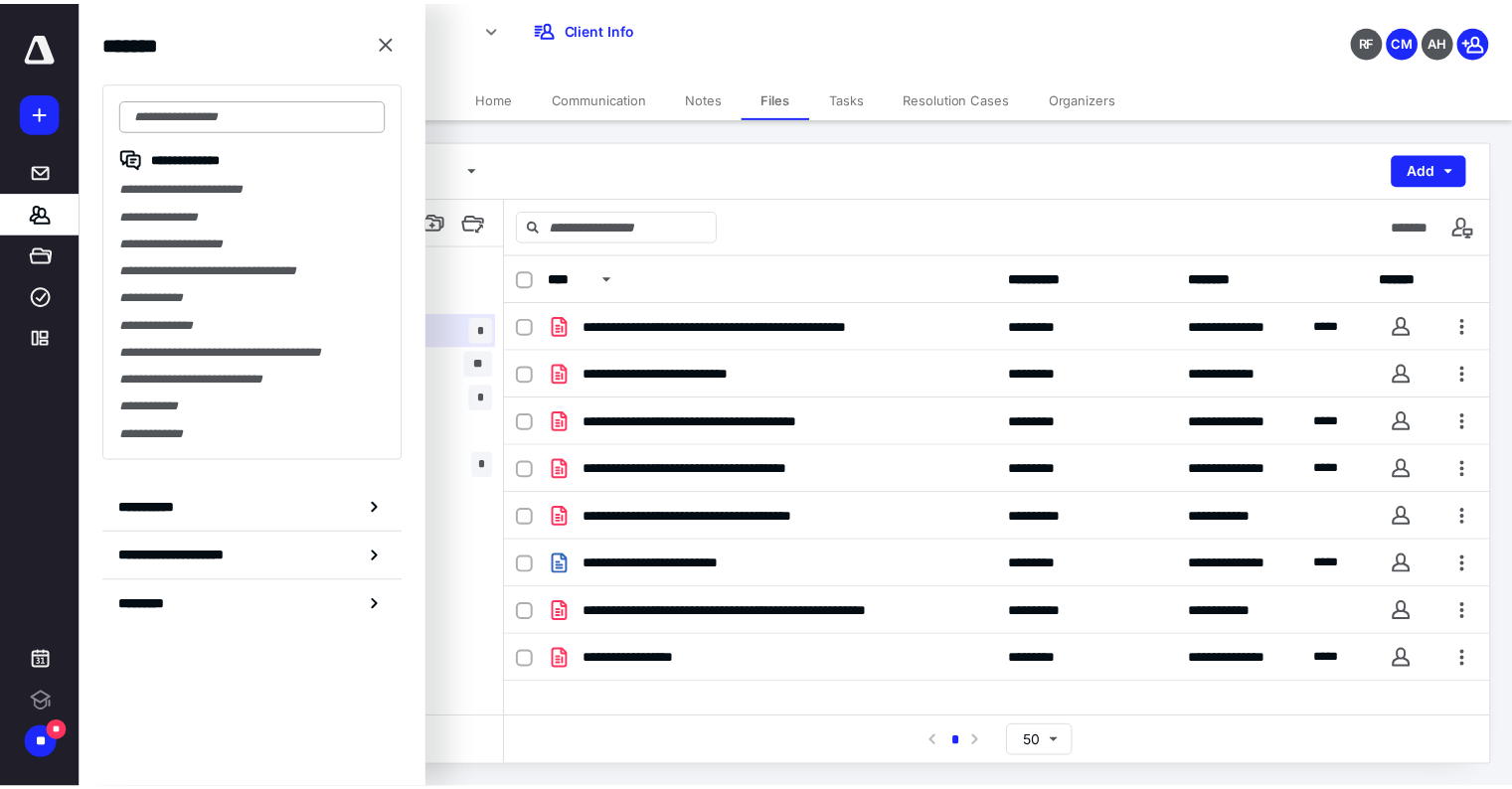 scroll, scrollTop: 0, scrollLeft: 0, axis: both 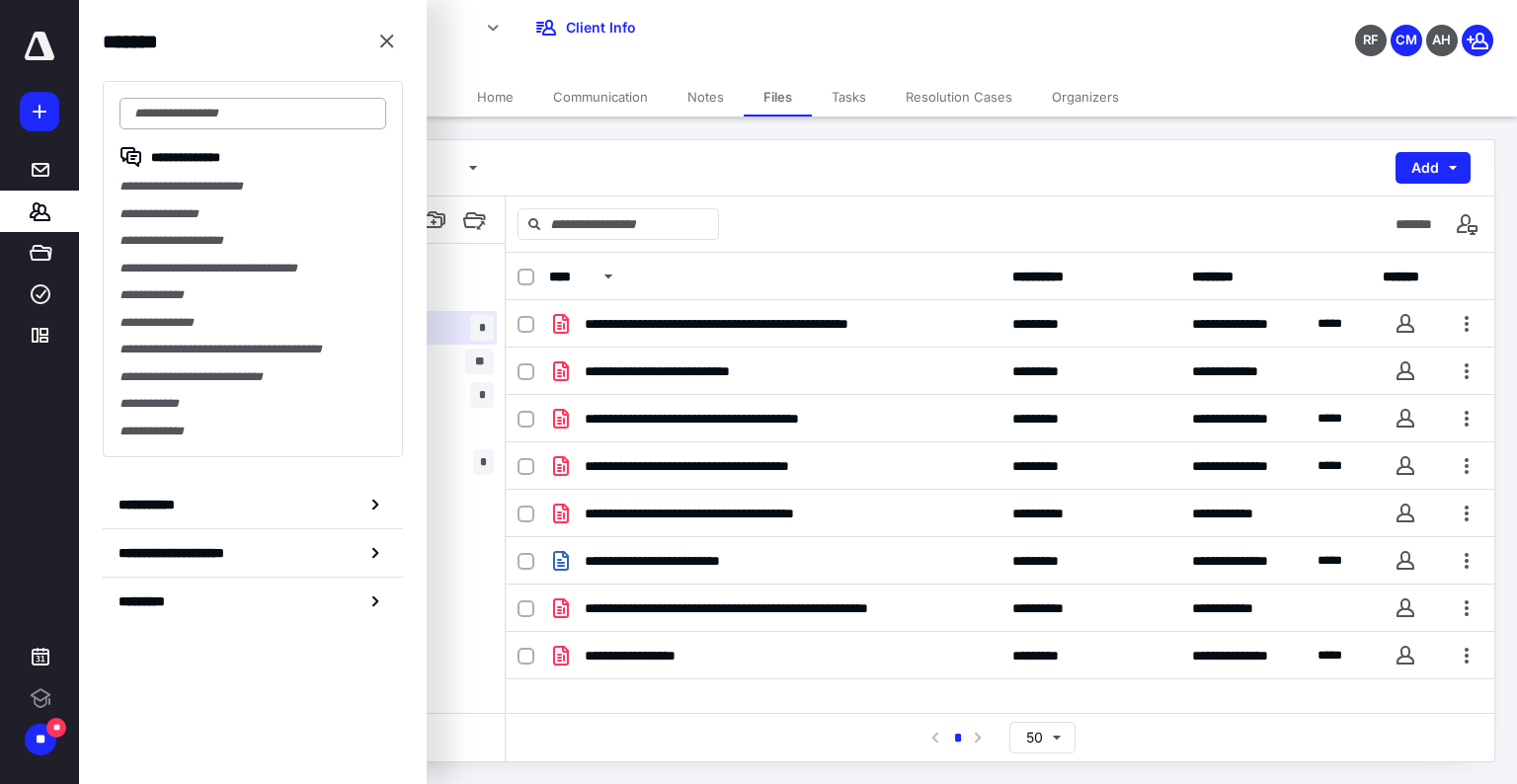 click at bounding box center (253, 114) 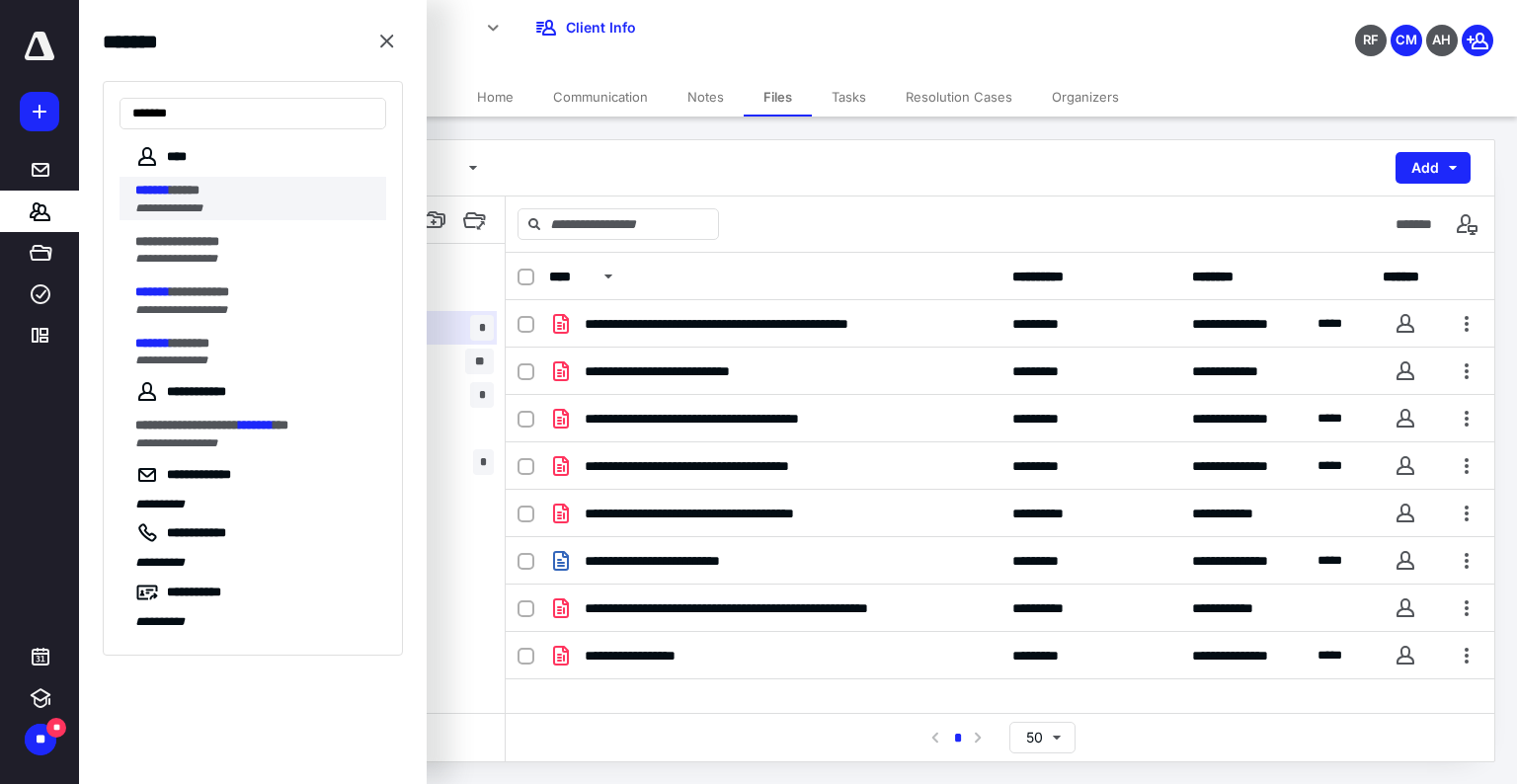type on "*******" 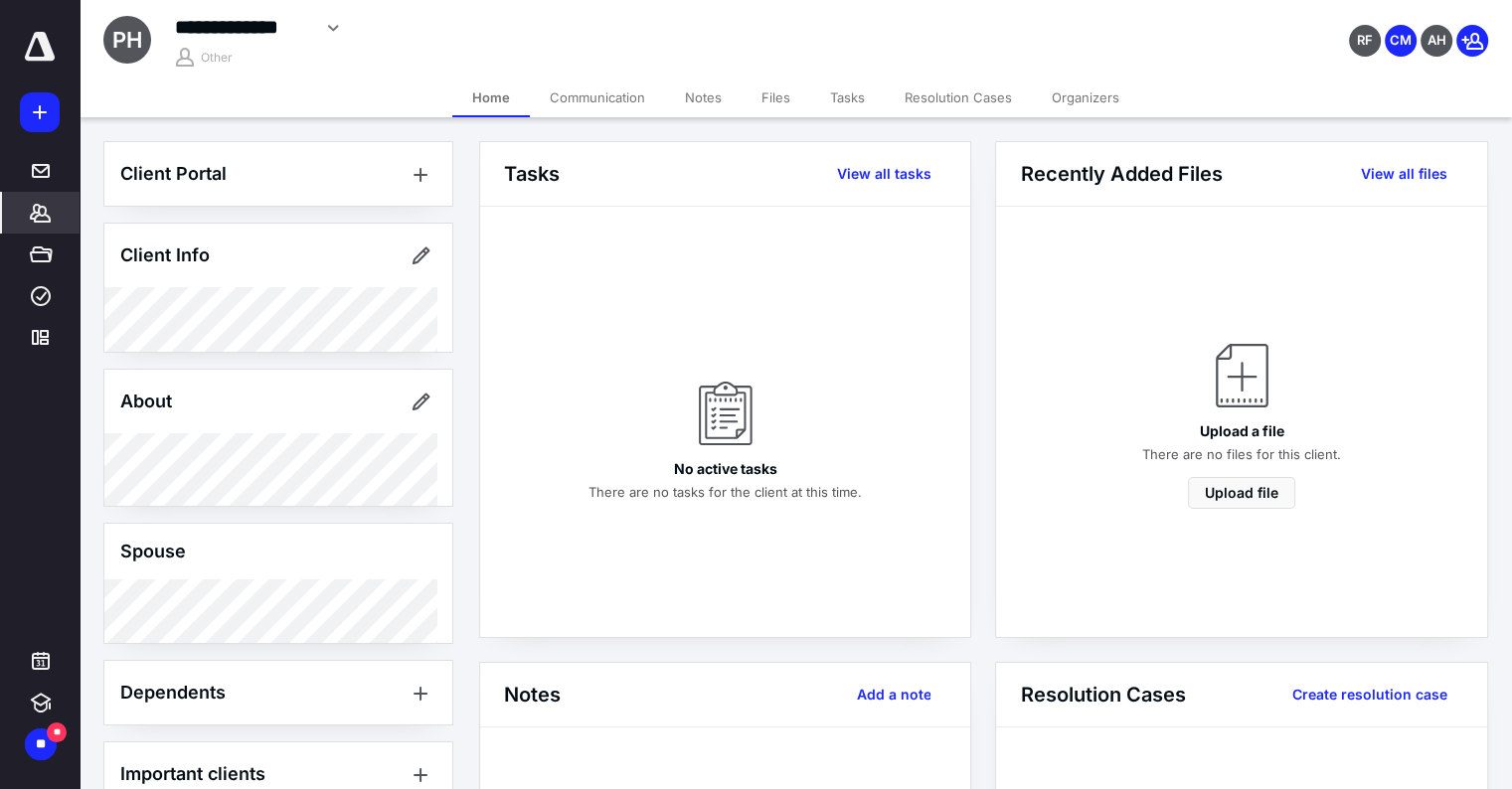 click on "Files" at bounding box center [775, 97] 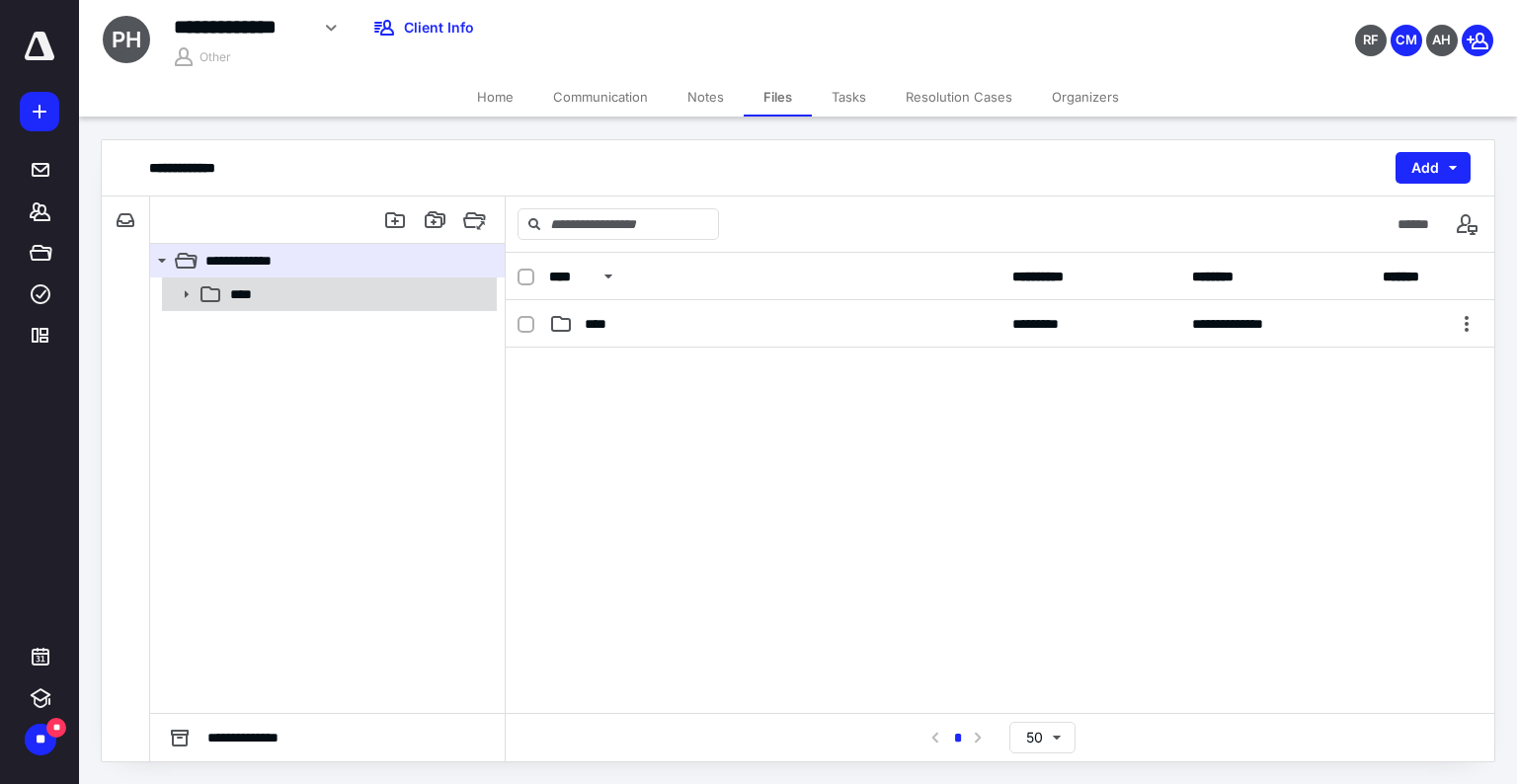 click 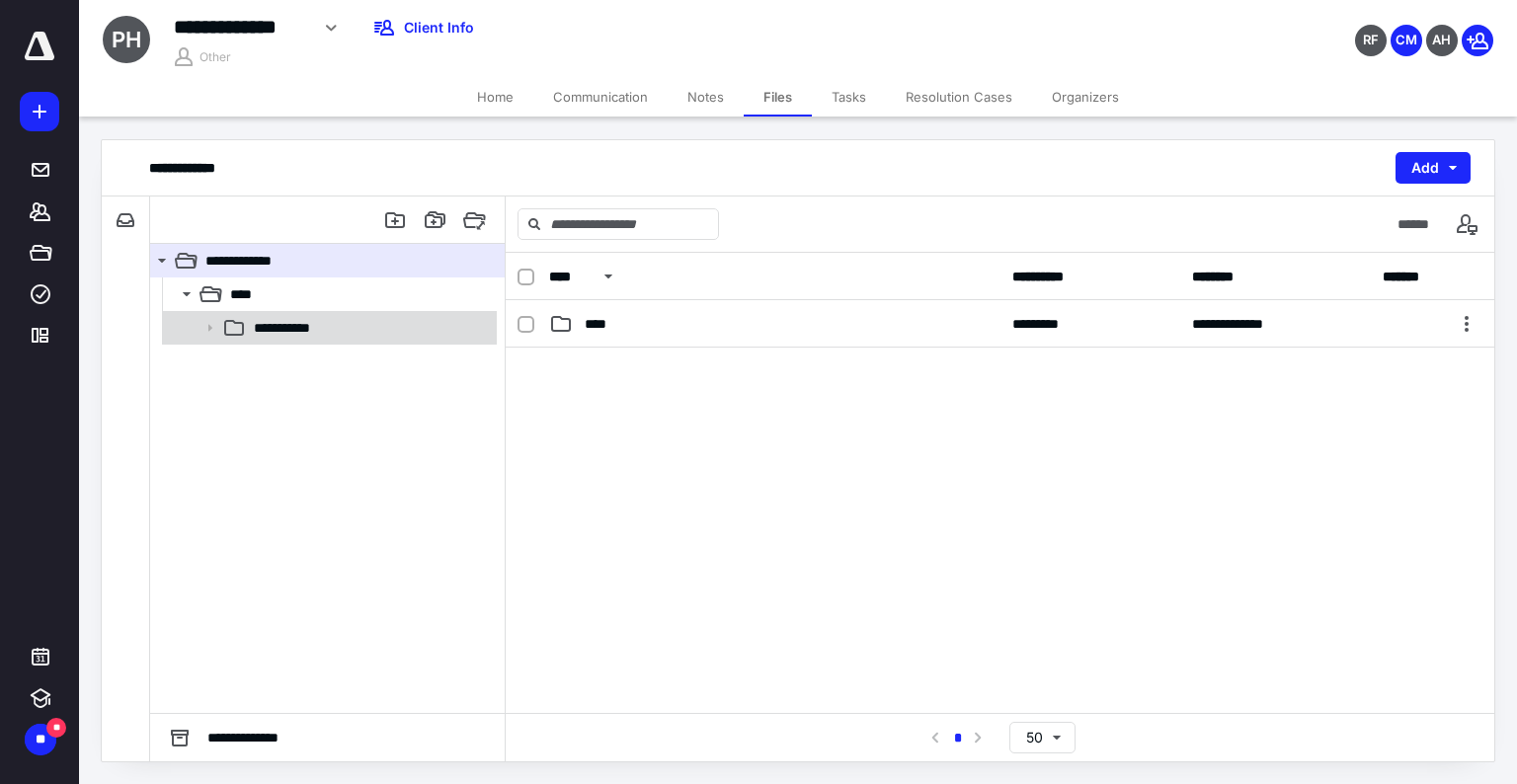 click 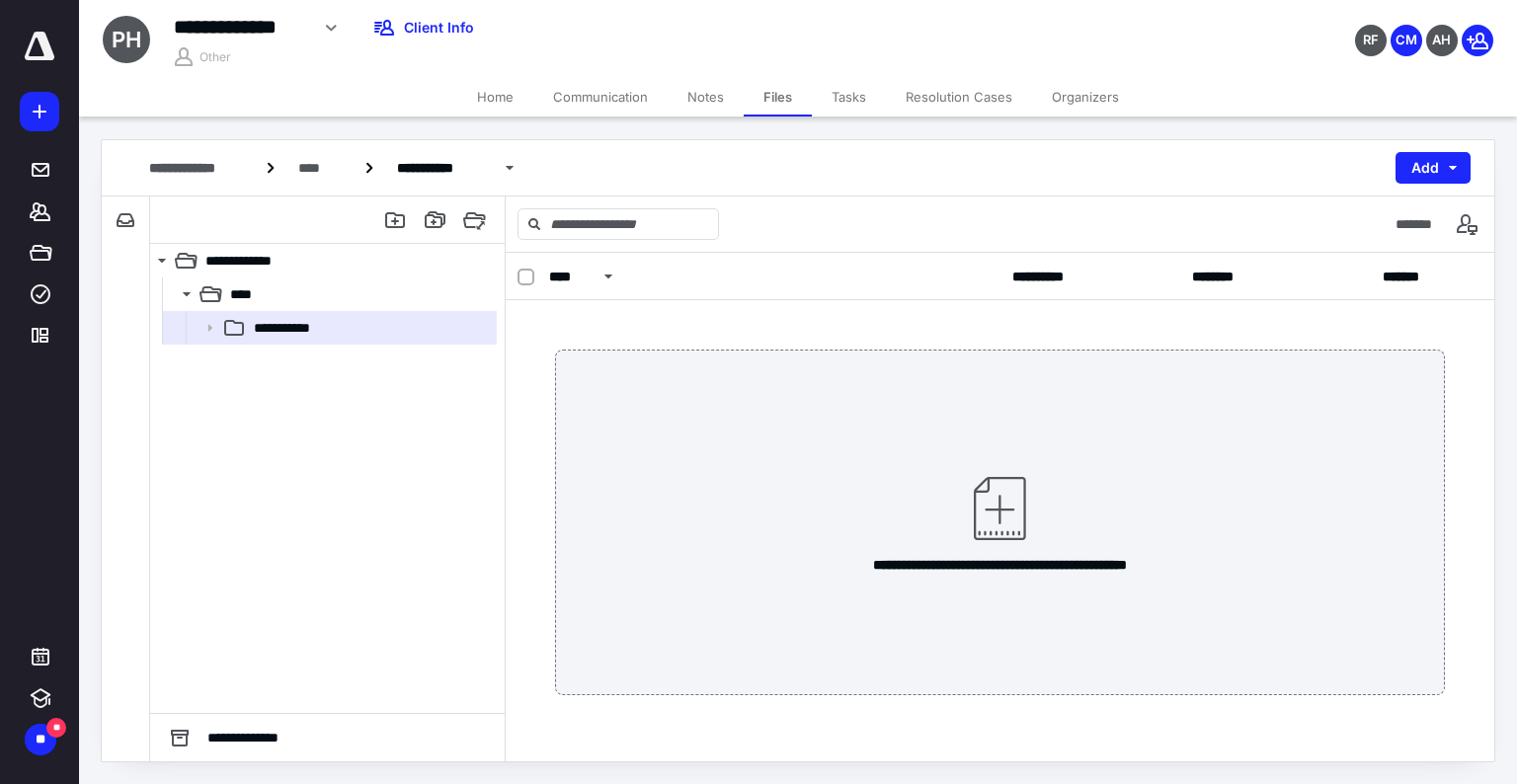 click on "Home" at bounding box center [495, 97] 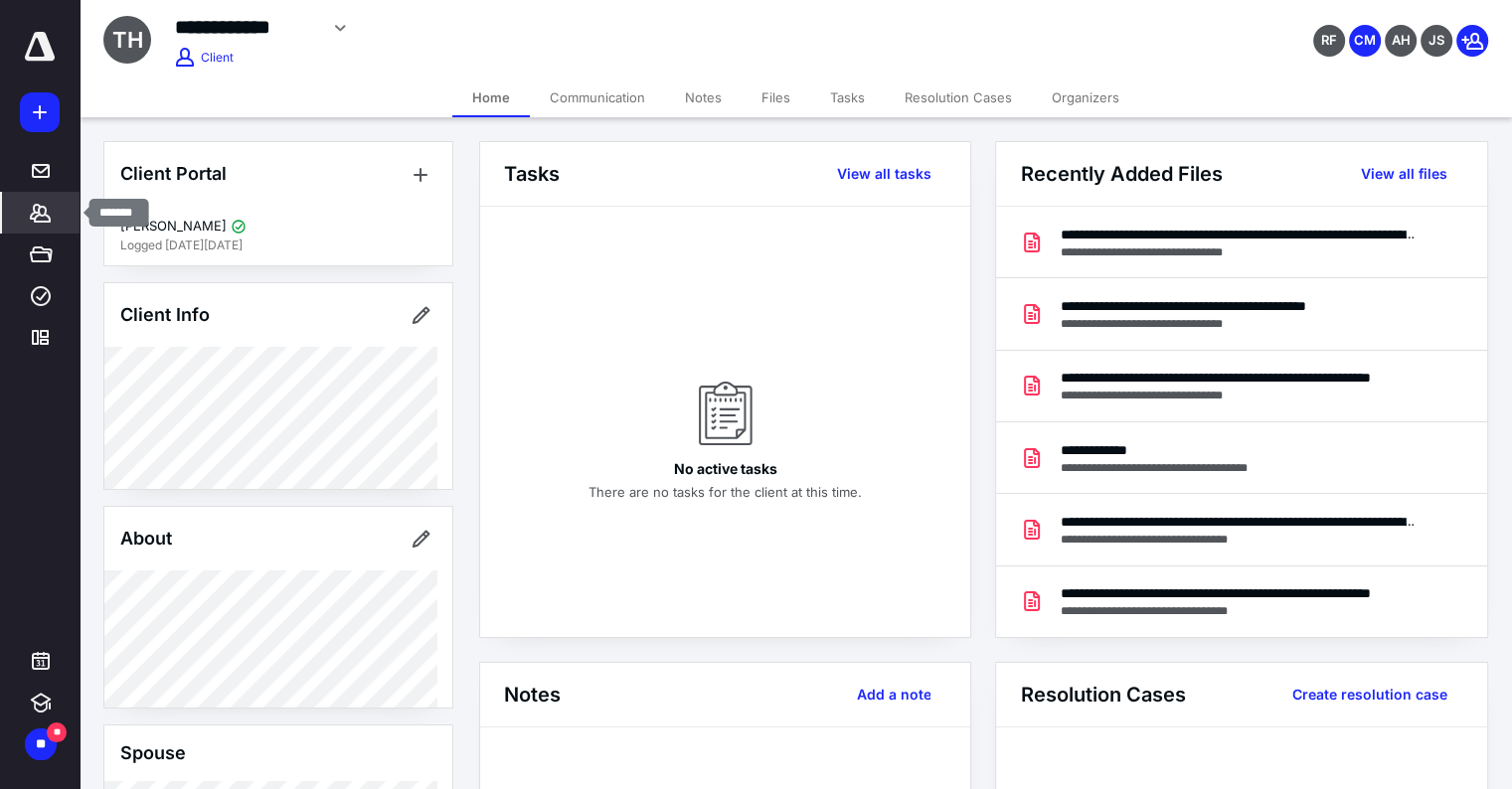 click 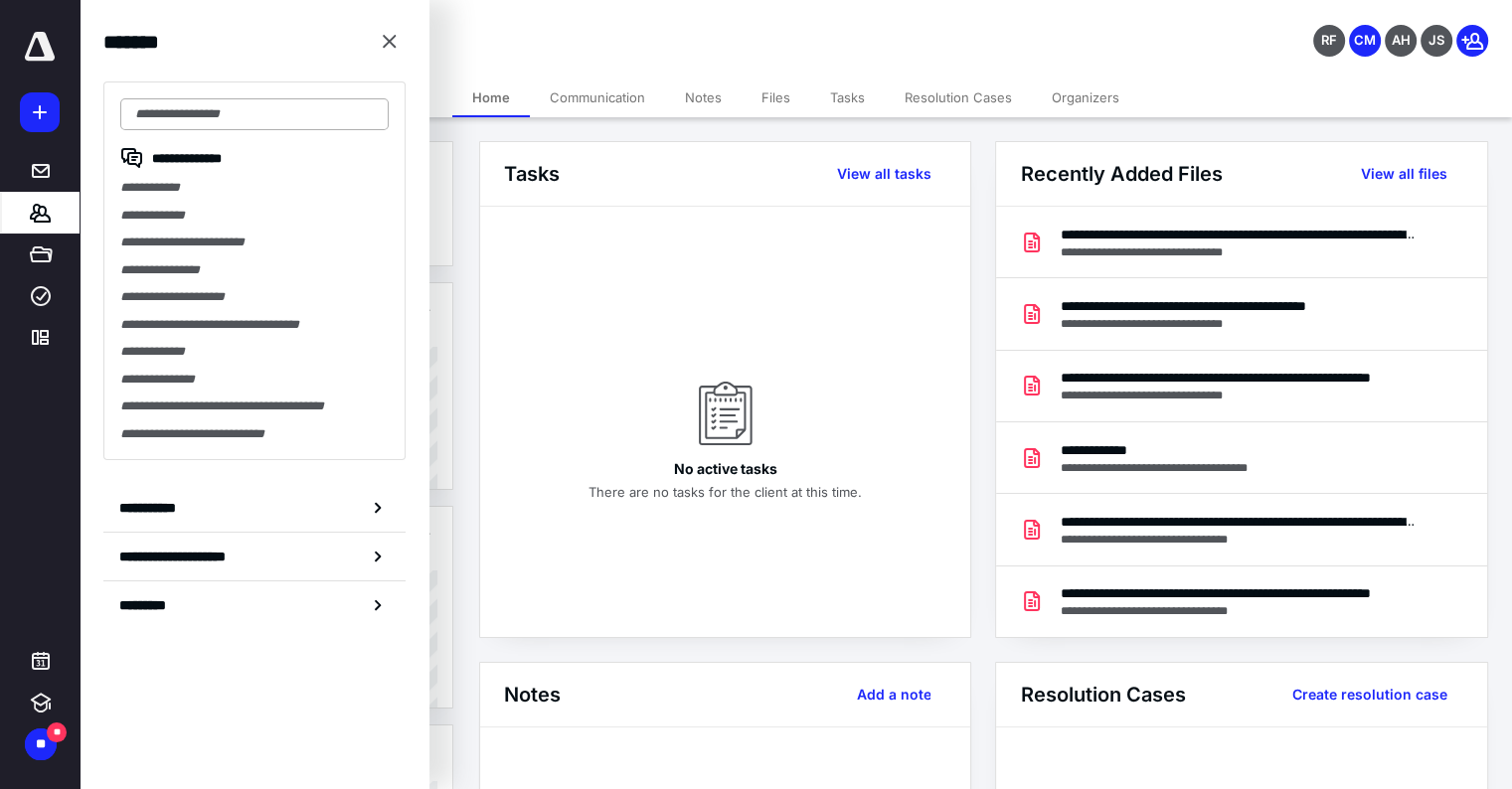 click at bounding box center [254, 114] 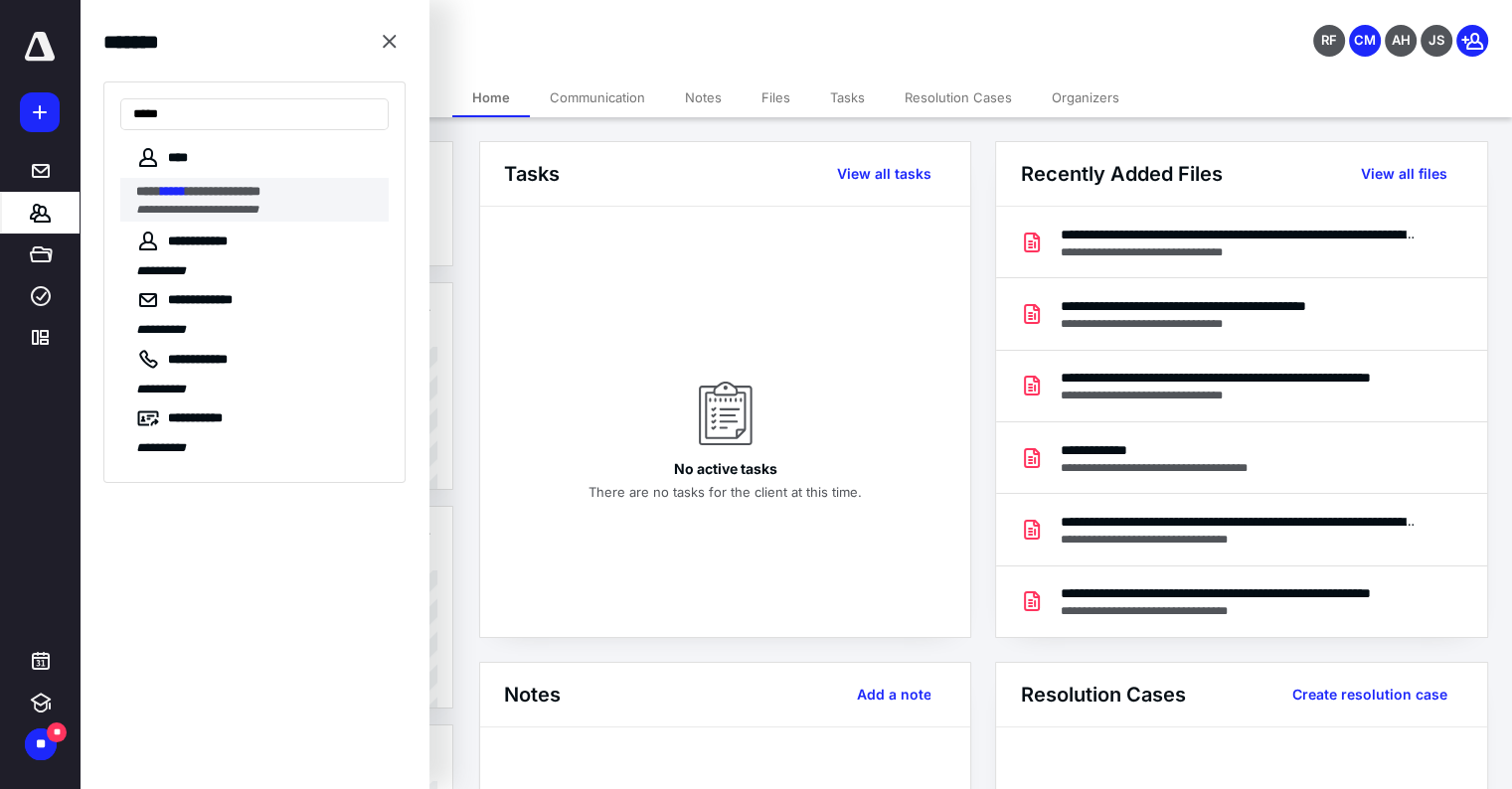type on "*****" 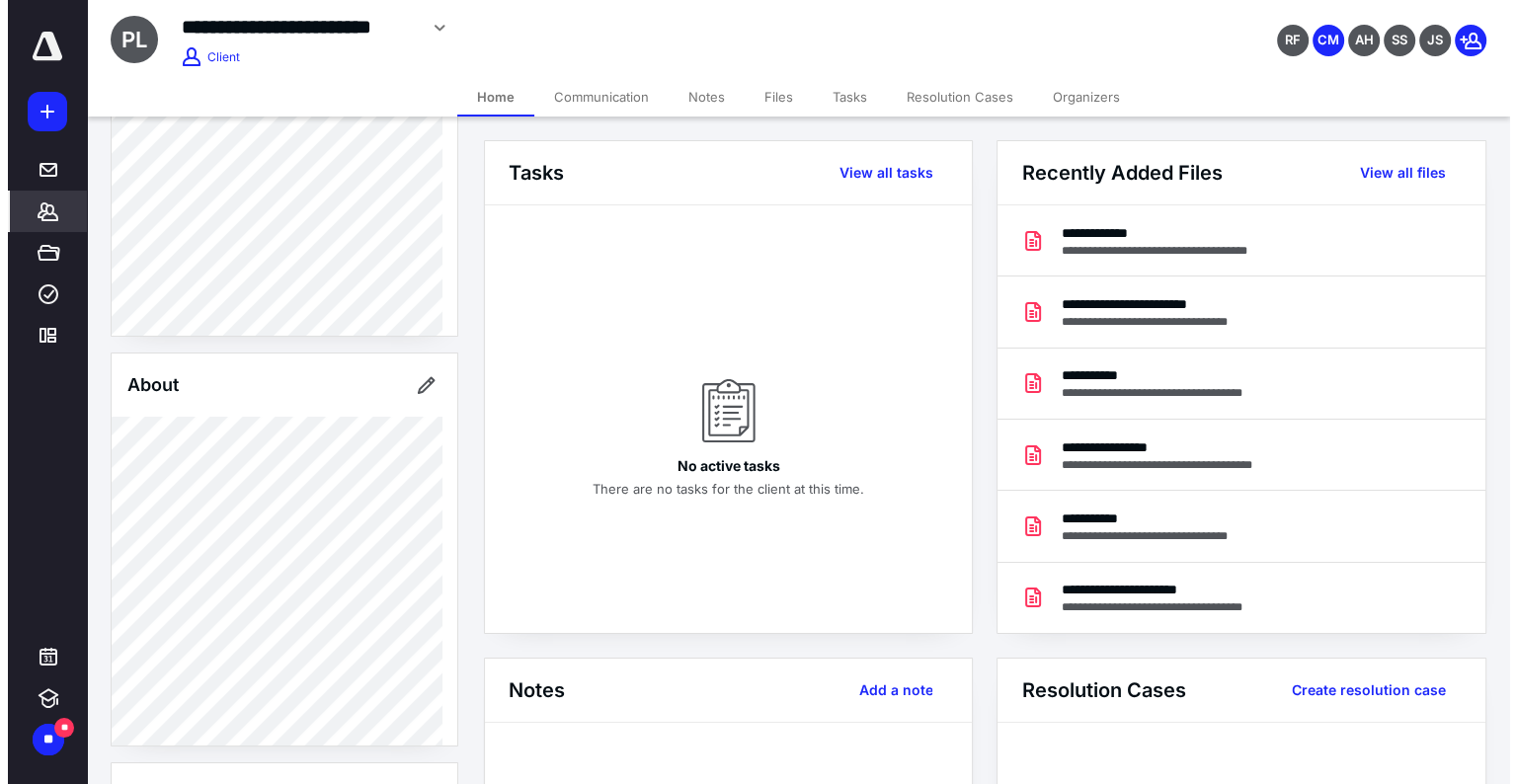 scroll, scrollTop: 197, scrollLeft: 0, axis: vertical 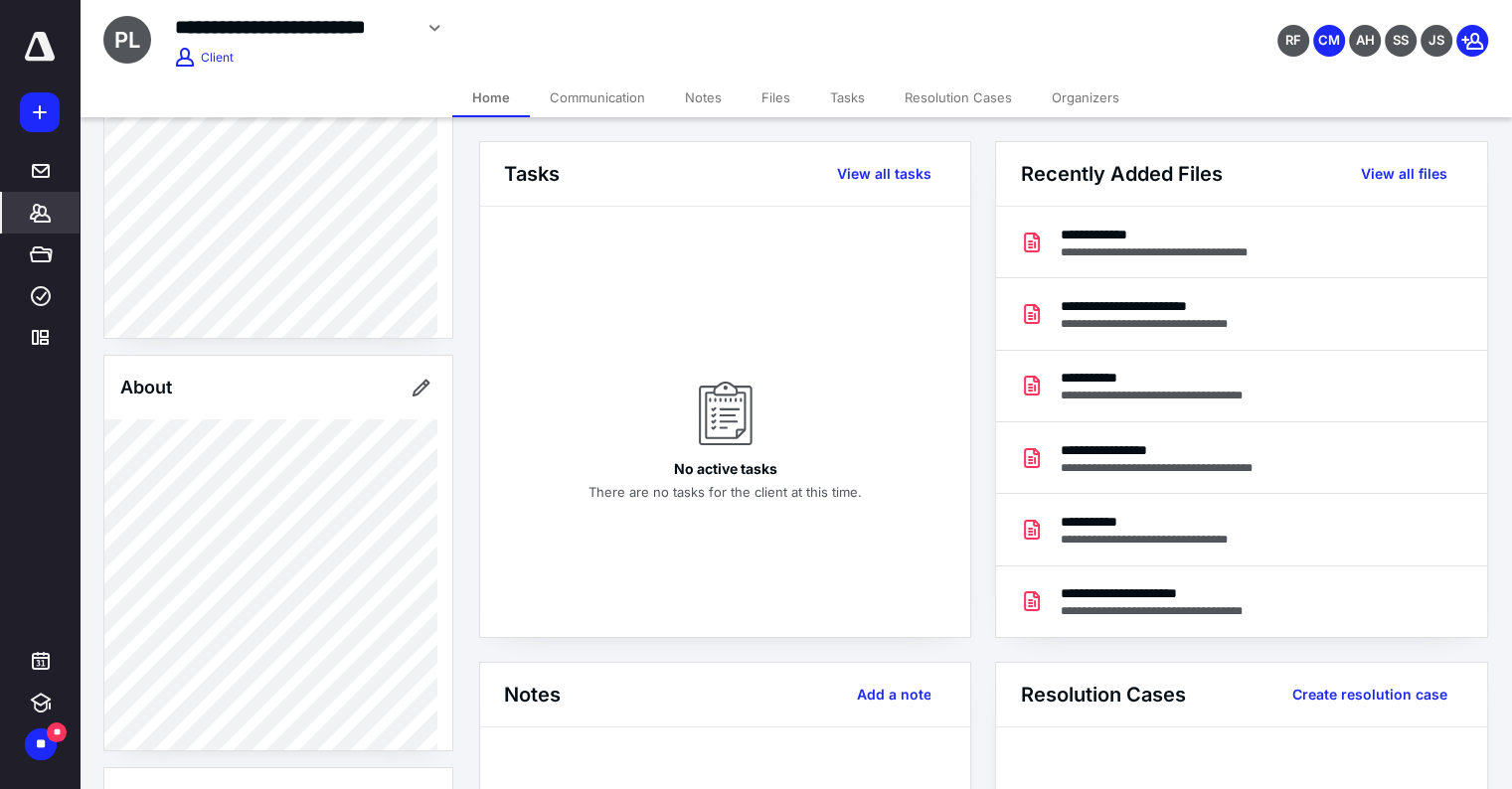 click on "Files" at bounding box center [775, 97] 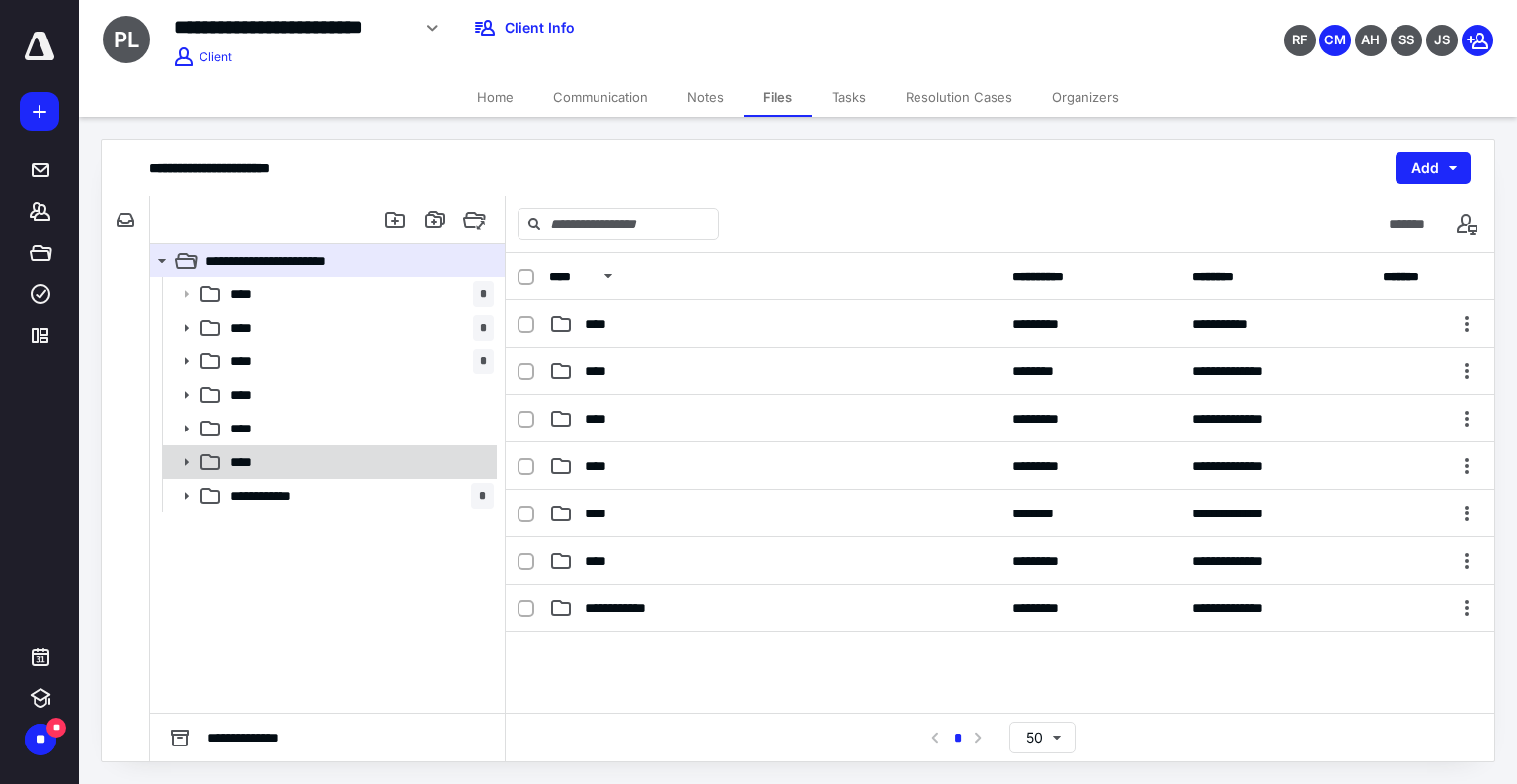 click 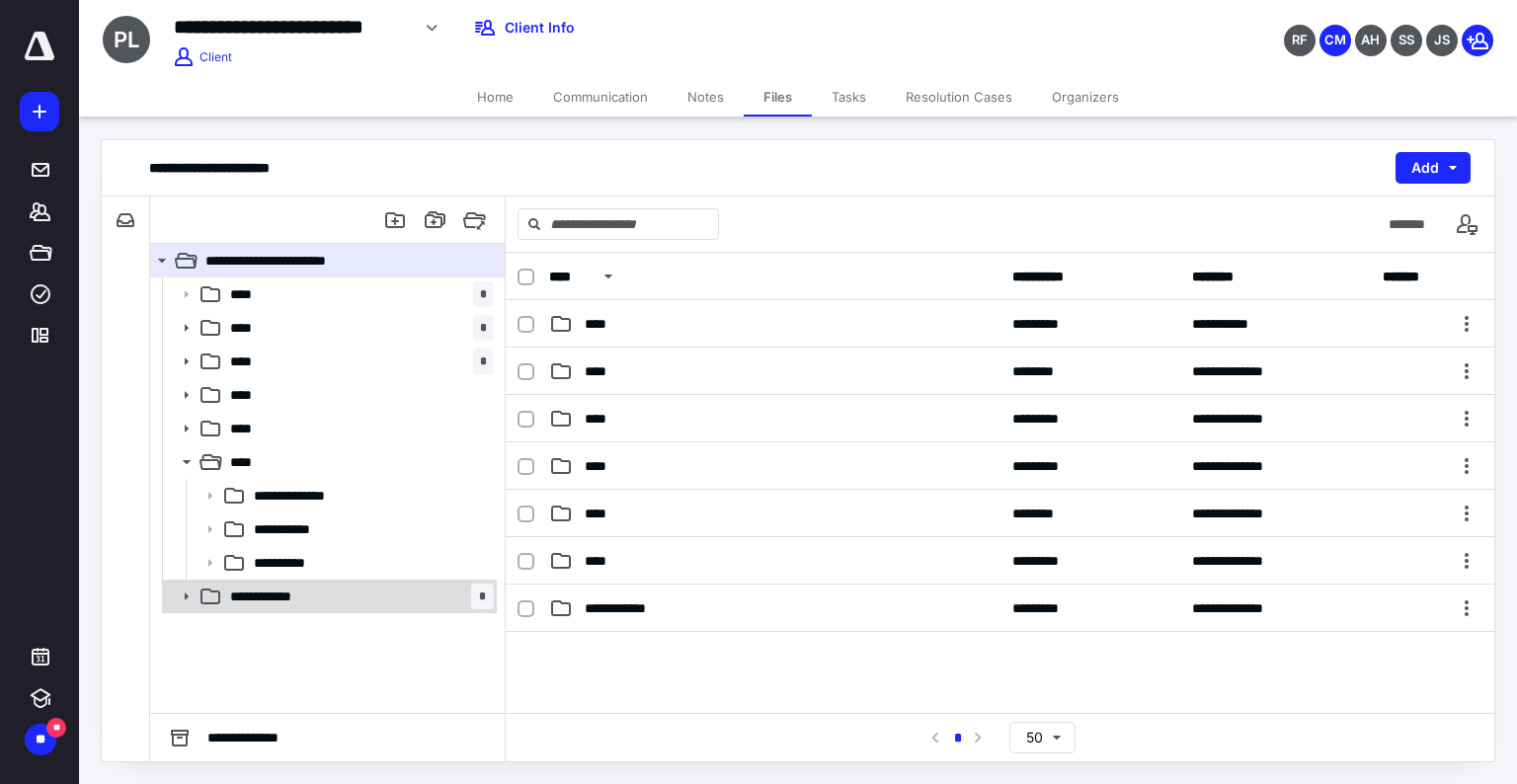 click at bounding box center [180, 596] 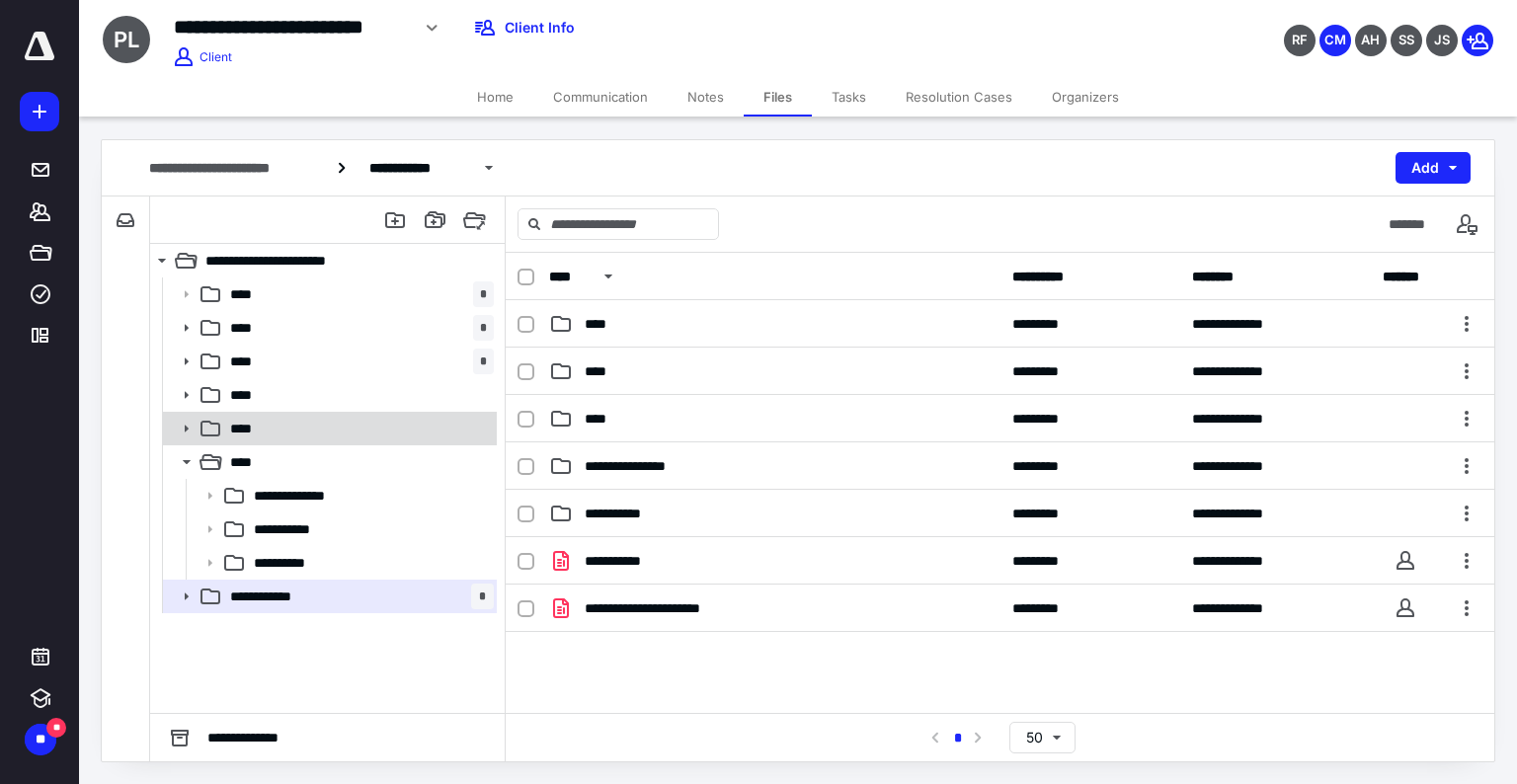 click 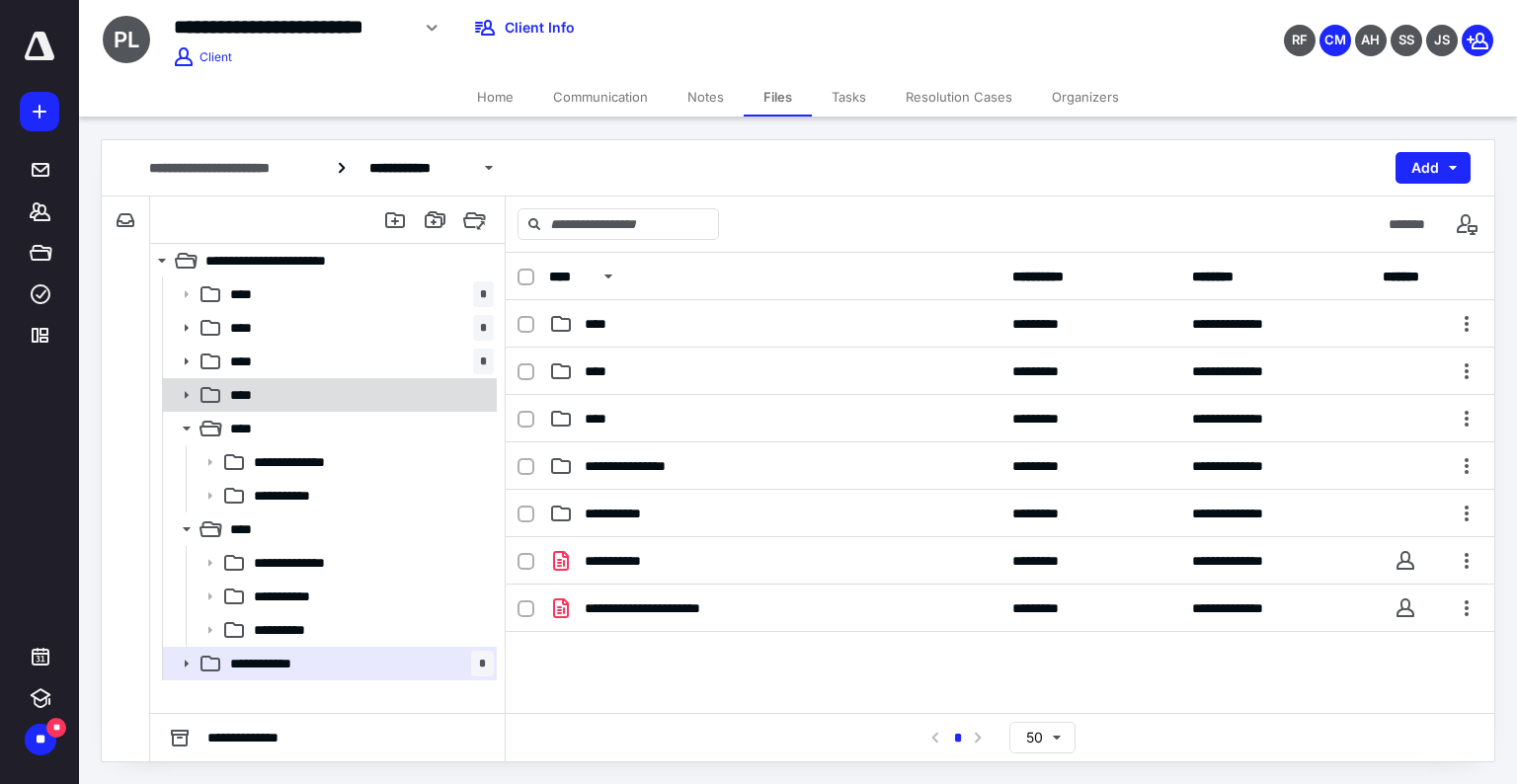 click 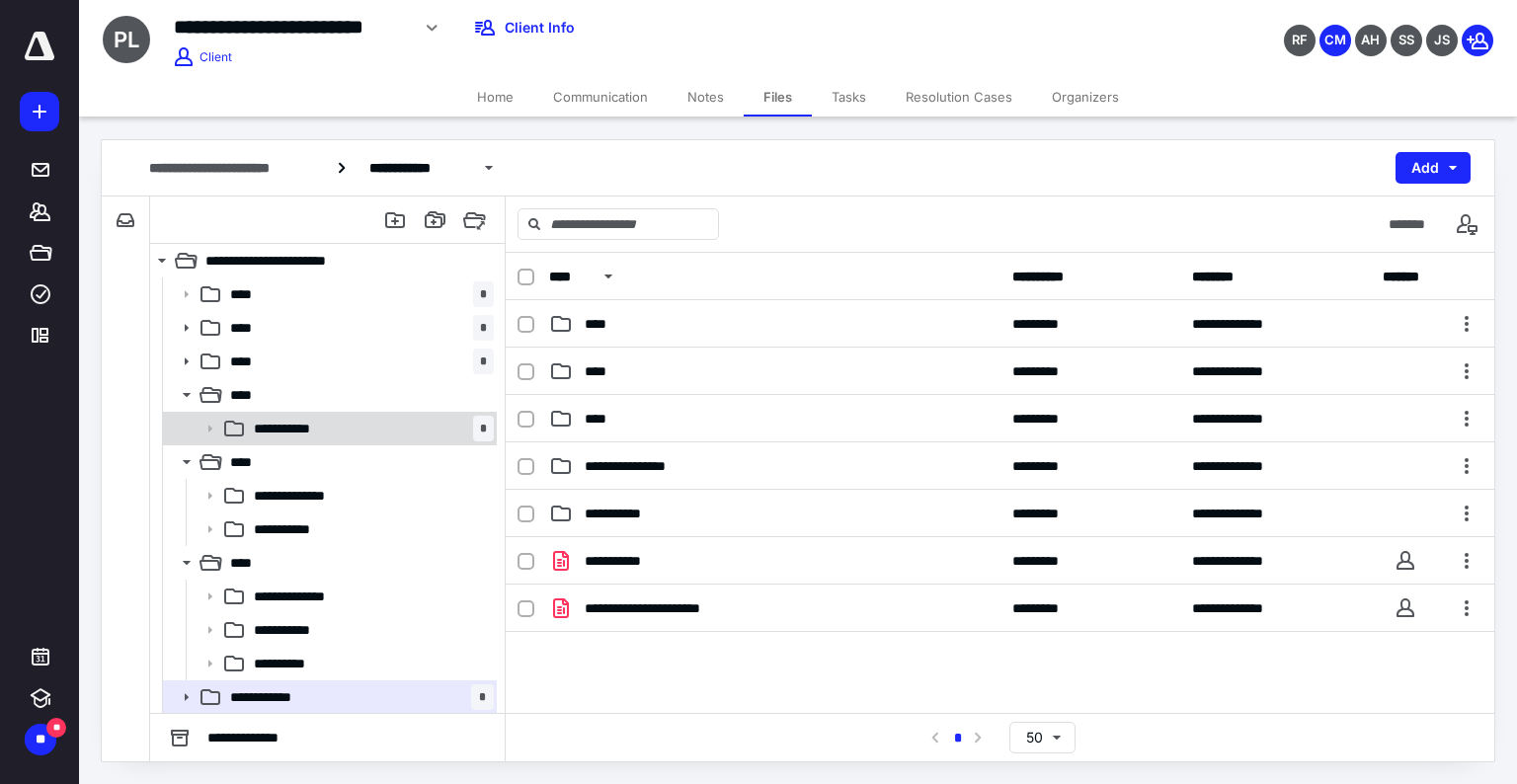 click on "**********" at bounding box center [328, 429] 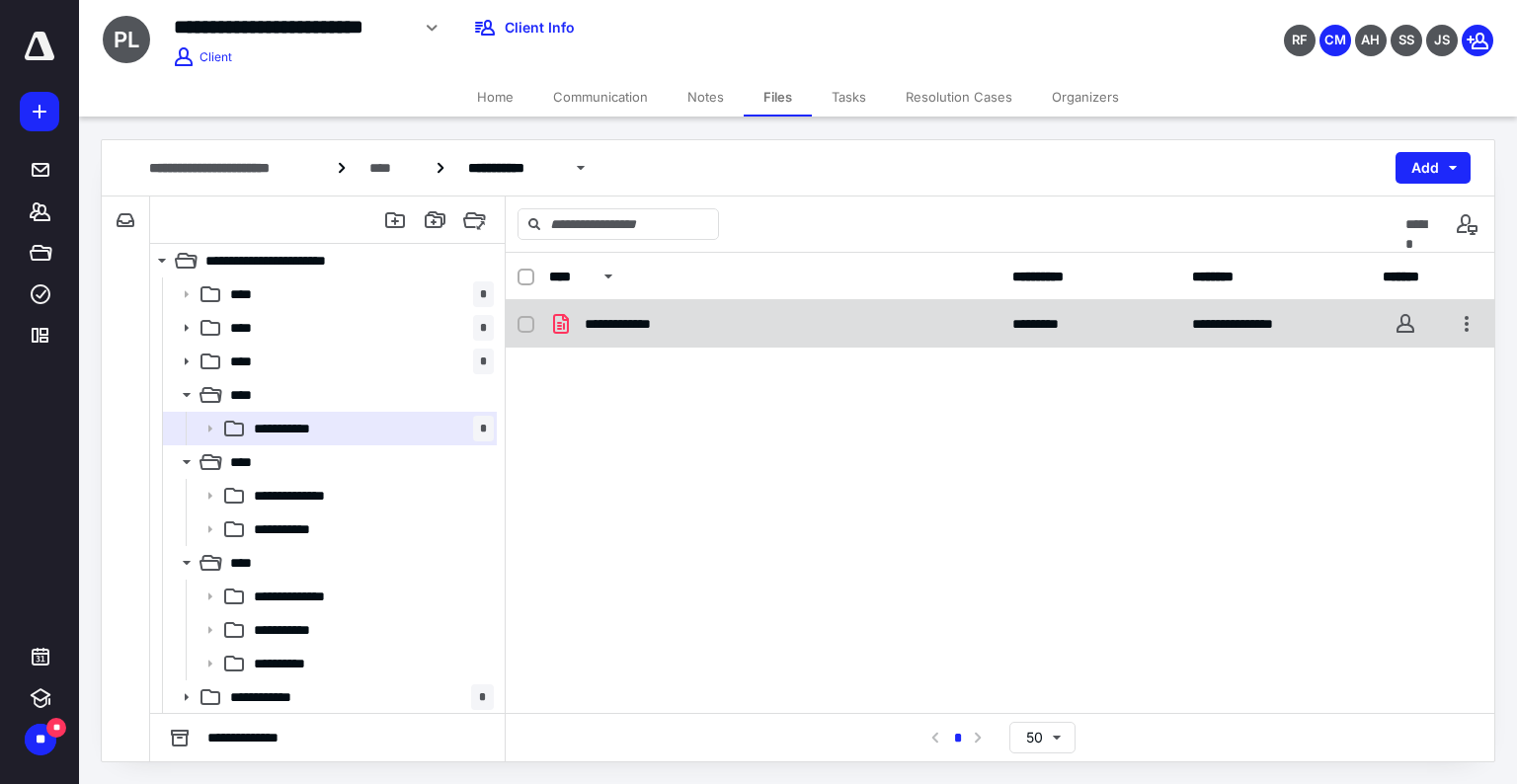 click on "**********" at bounding box center (634, 324) 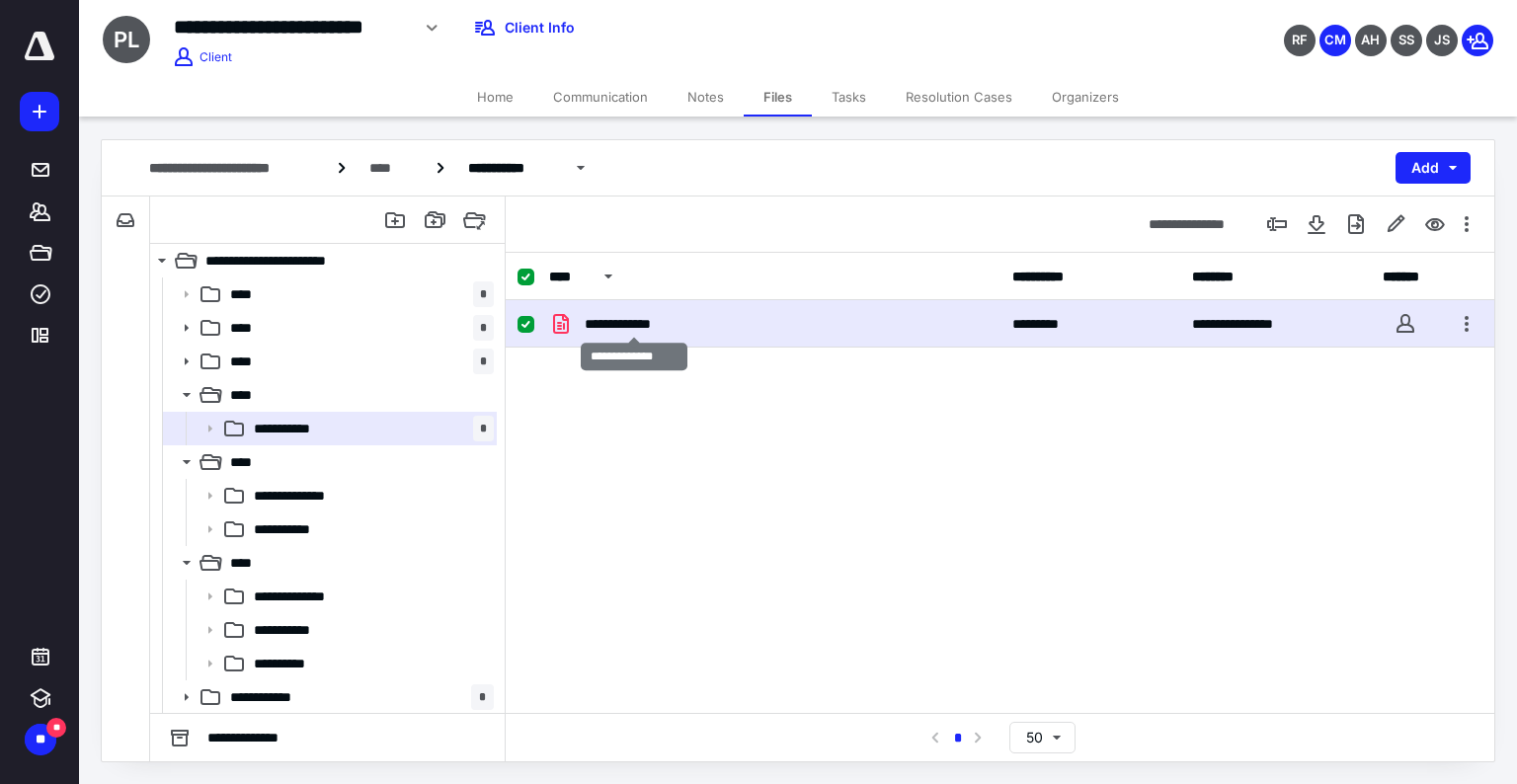click on "**********" at bounding box center (634, 324) 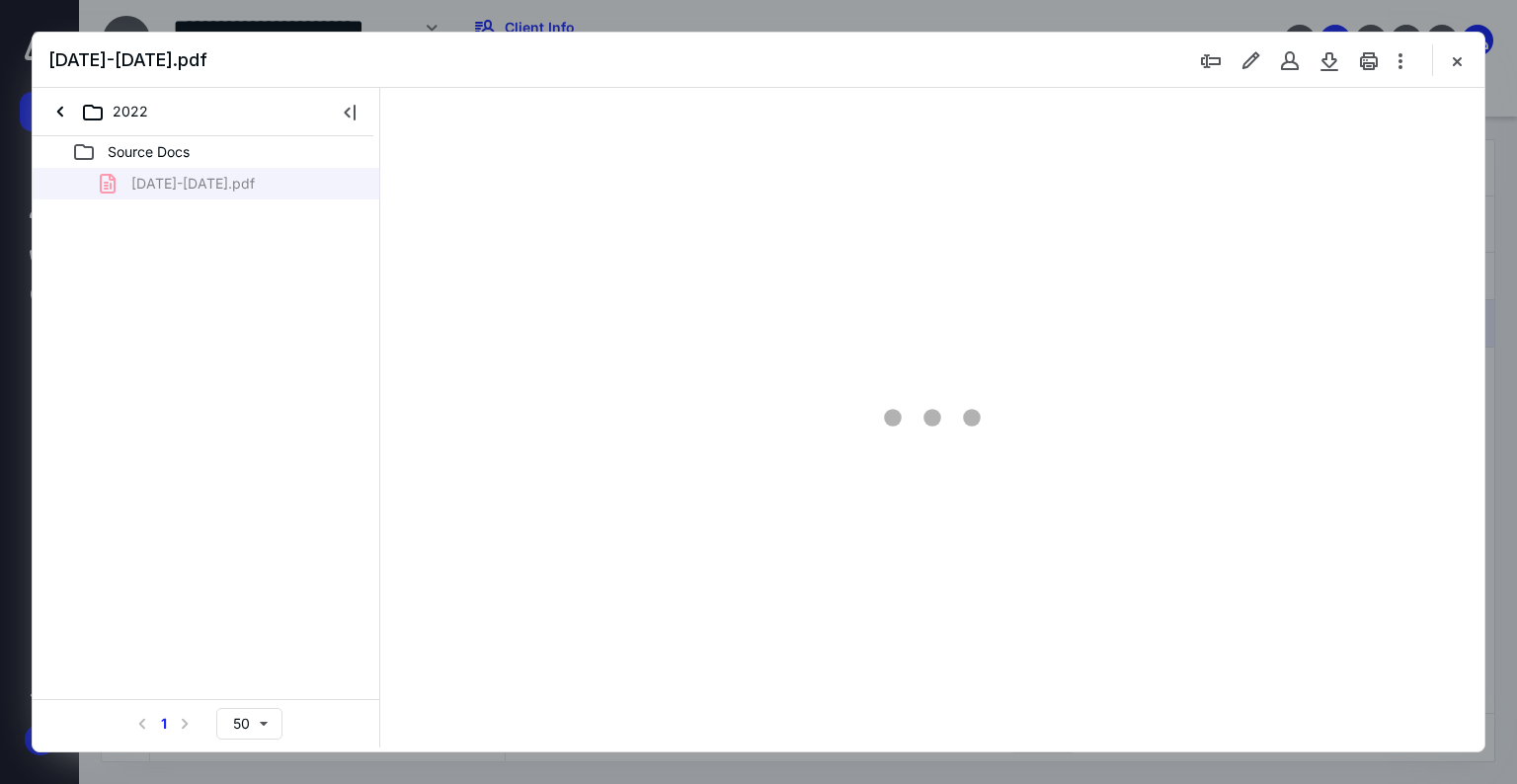 scroll, scrollTop: 0, scrollLeft: 0, axis: both 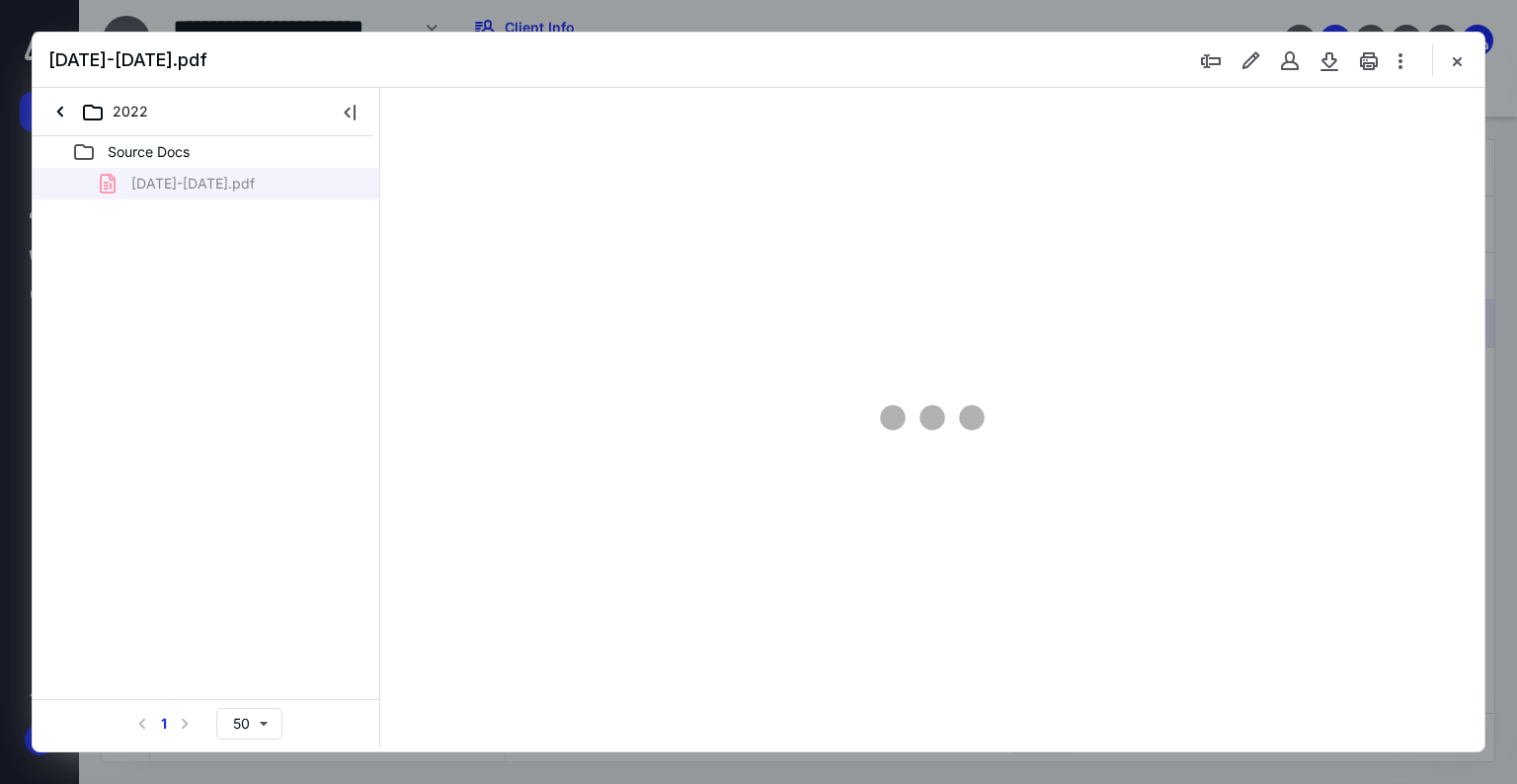 type on "75" 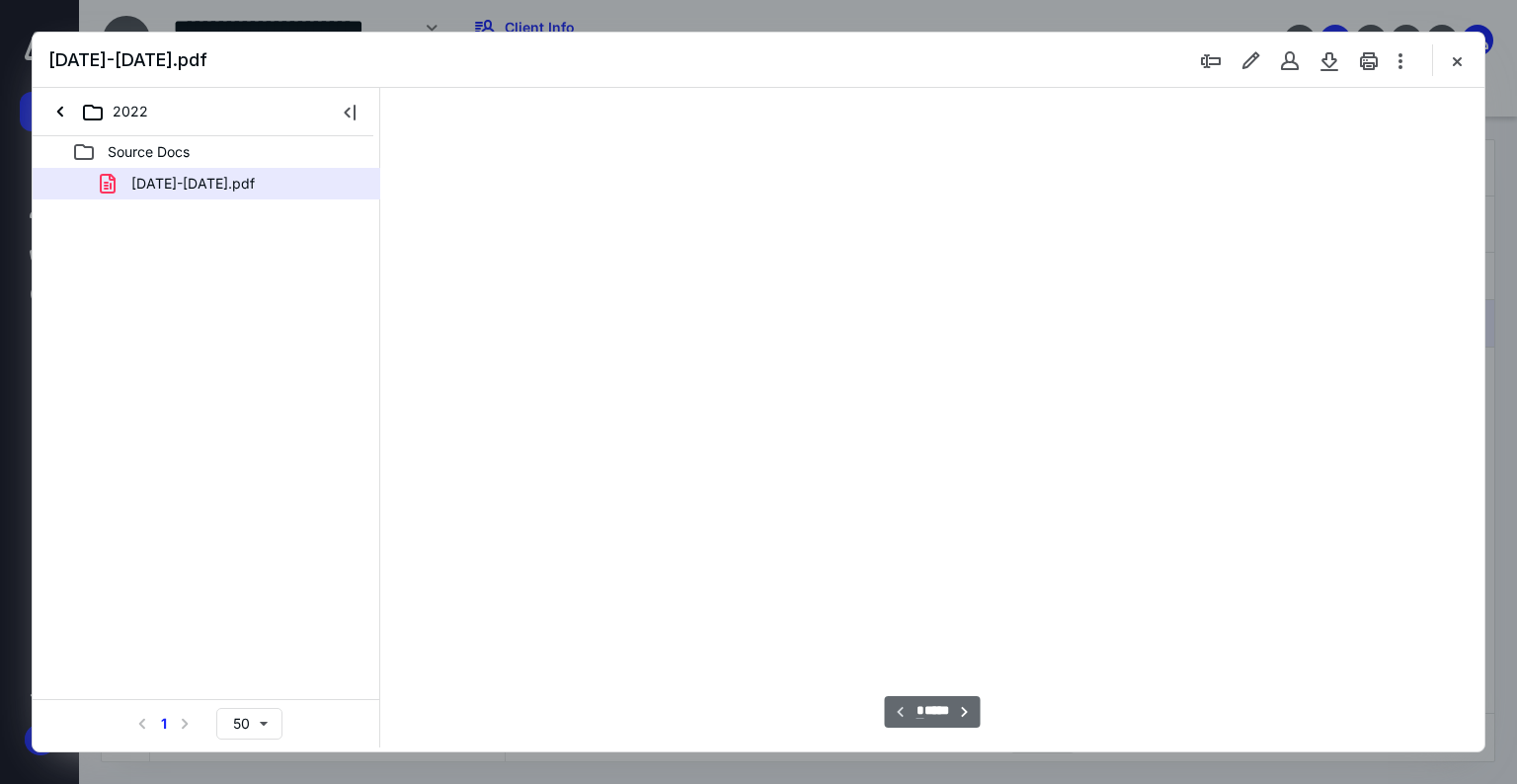 scroll, scrollTop: 78, scrollLeft: 0, axis: vertical 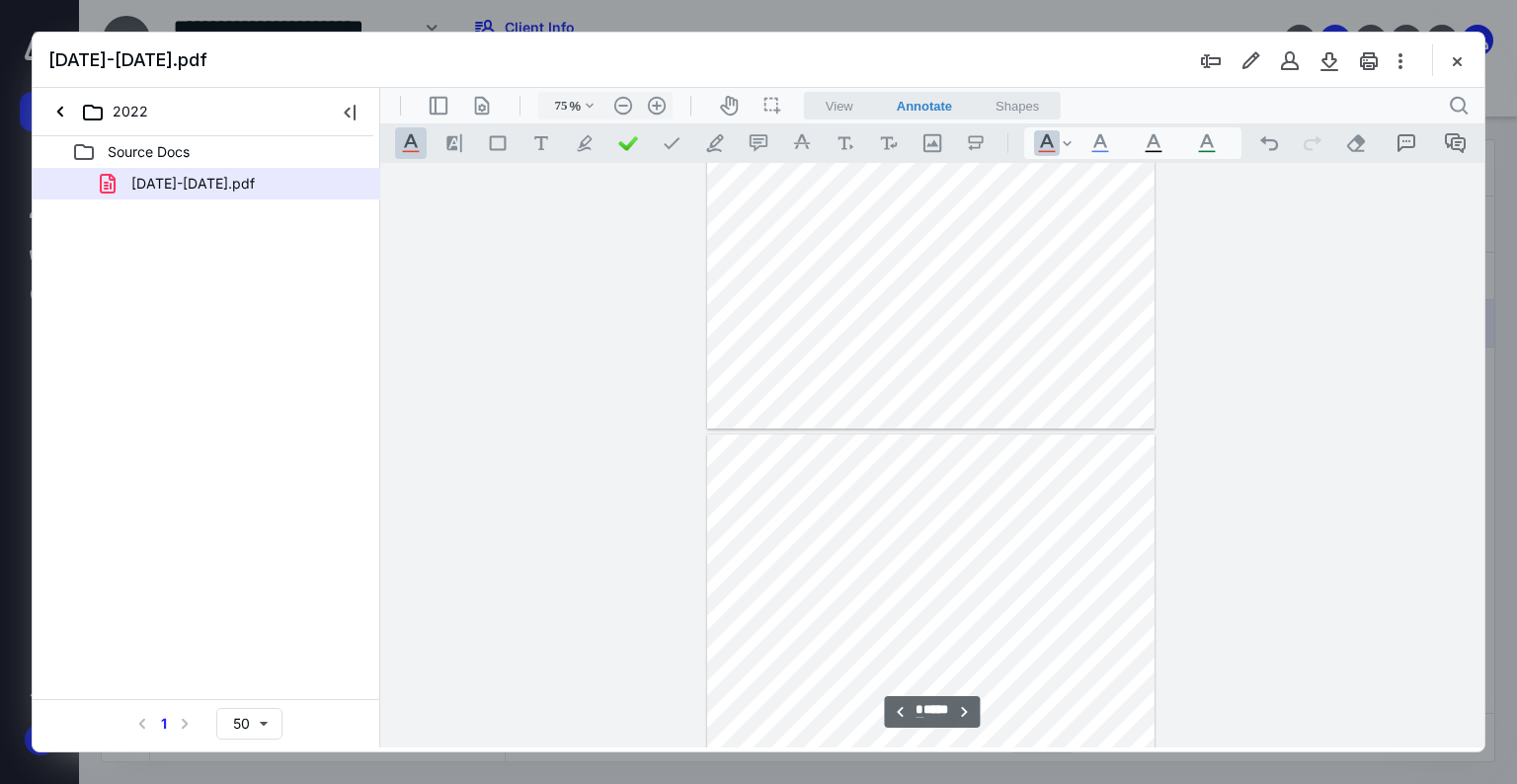 type on "*" 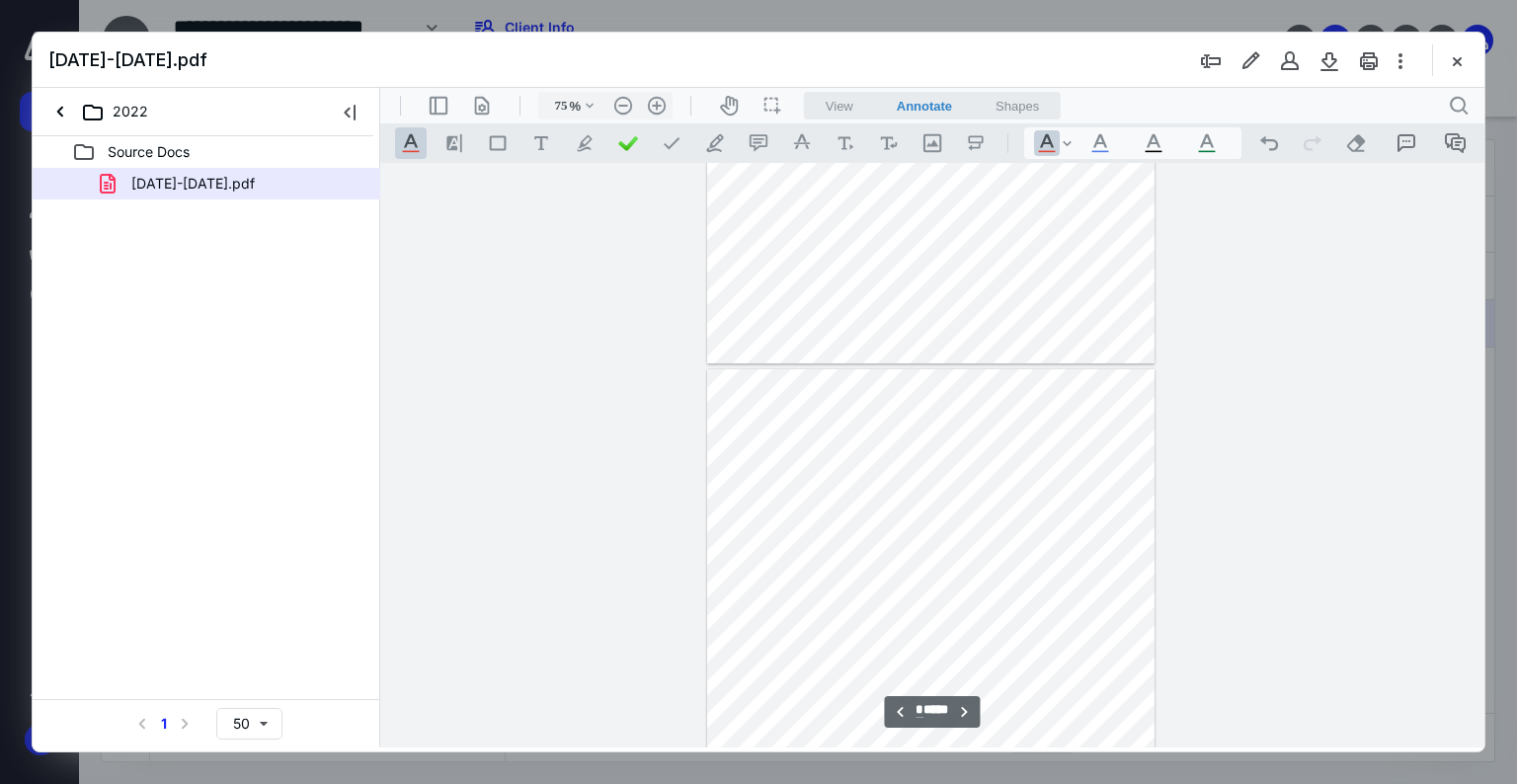 scroll, scrollTop: 2152, scrollLeft: 0, axis: vertical 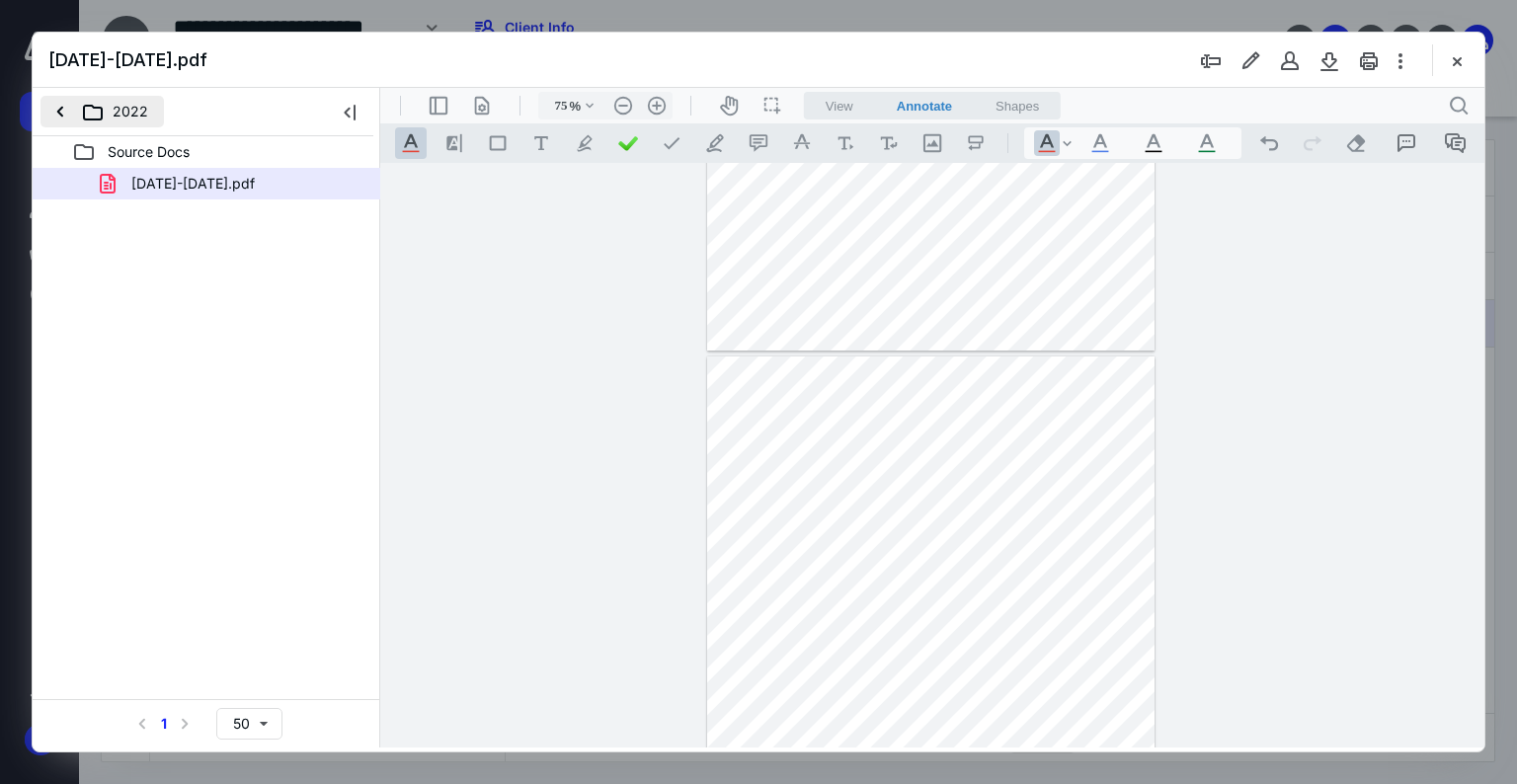 click on "2022" at bounding box center [102, 112] 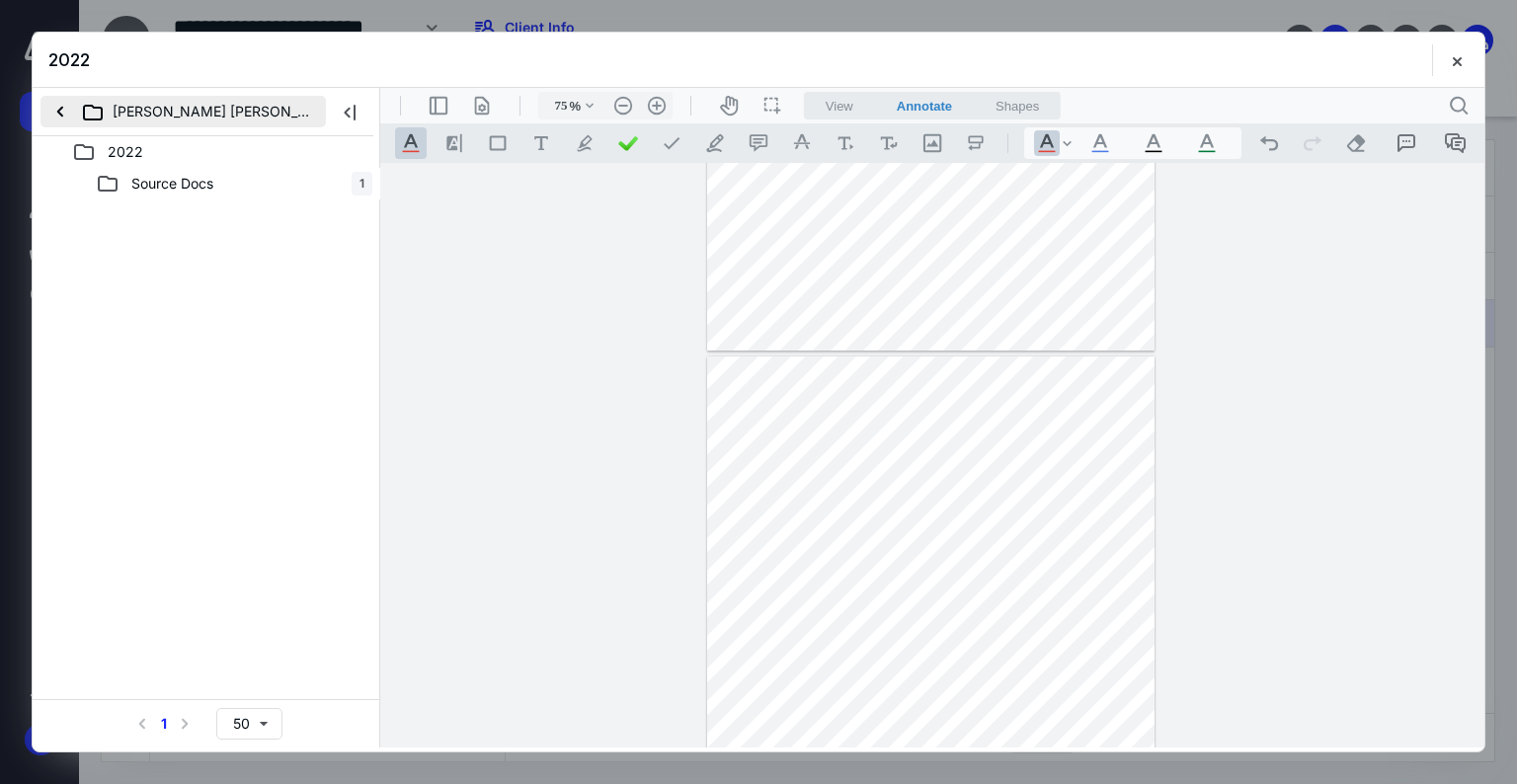 click on "[PERSON_NAME] [PERSON_NAME]" at bounding box center [183, 112] 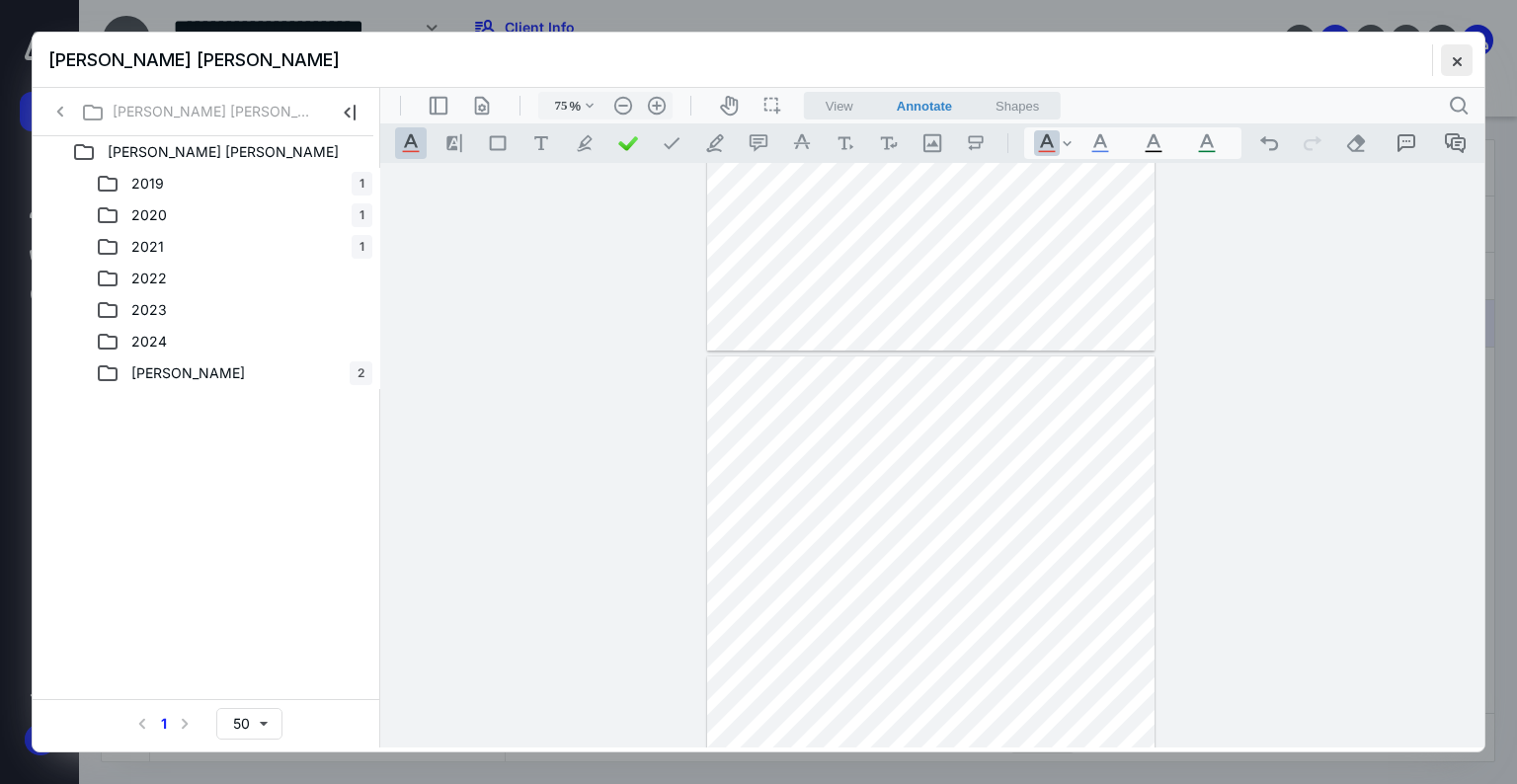 click at bounding box center [1457, 60] 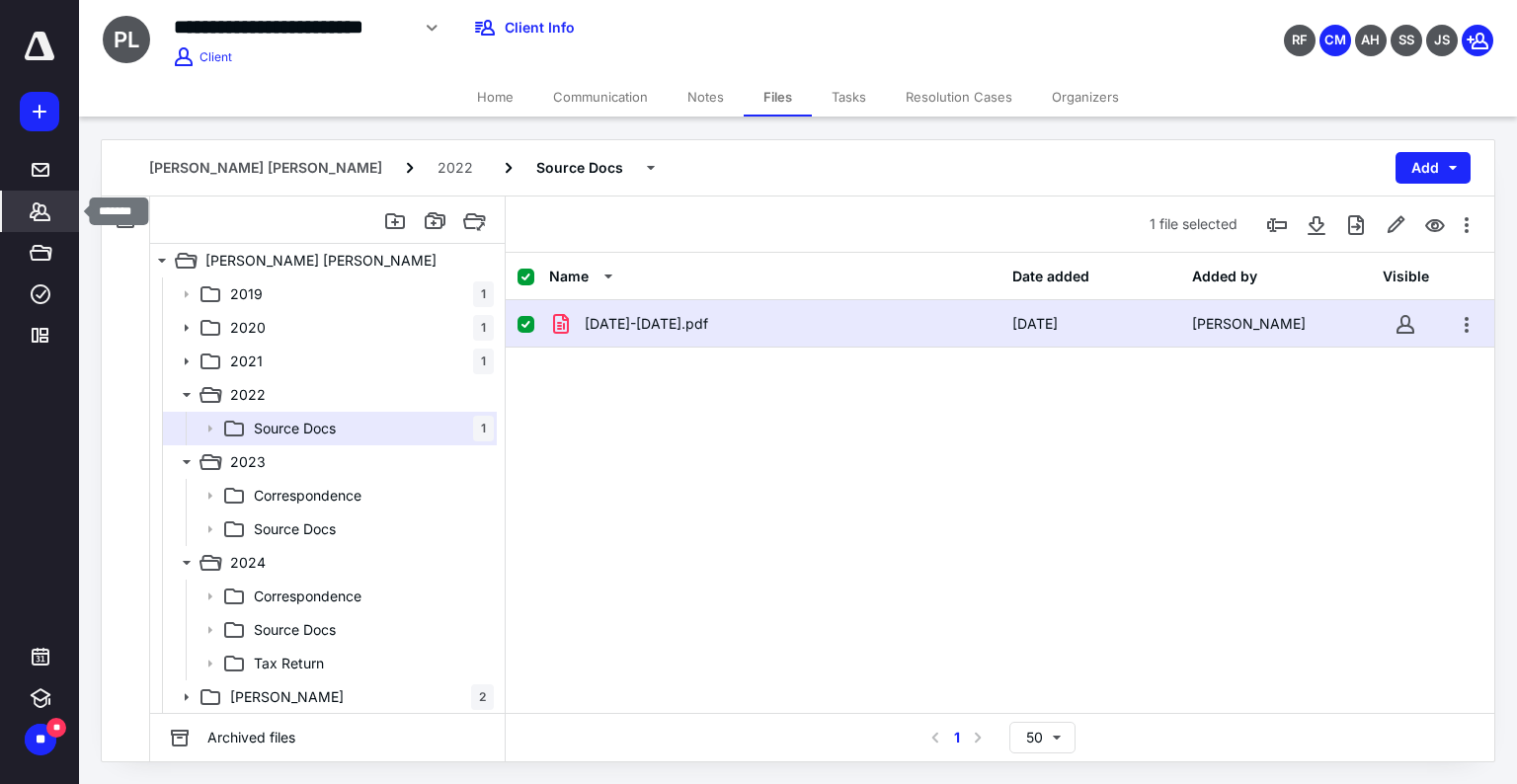 click on "*******" at bounding box center (40, 211) 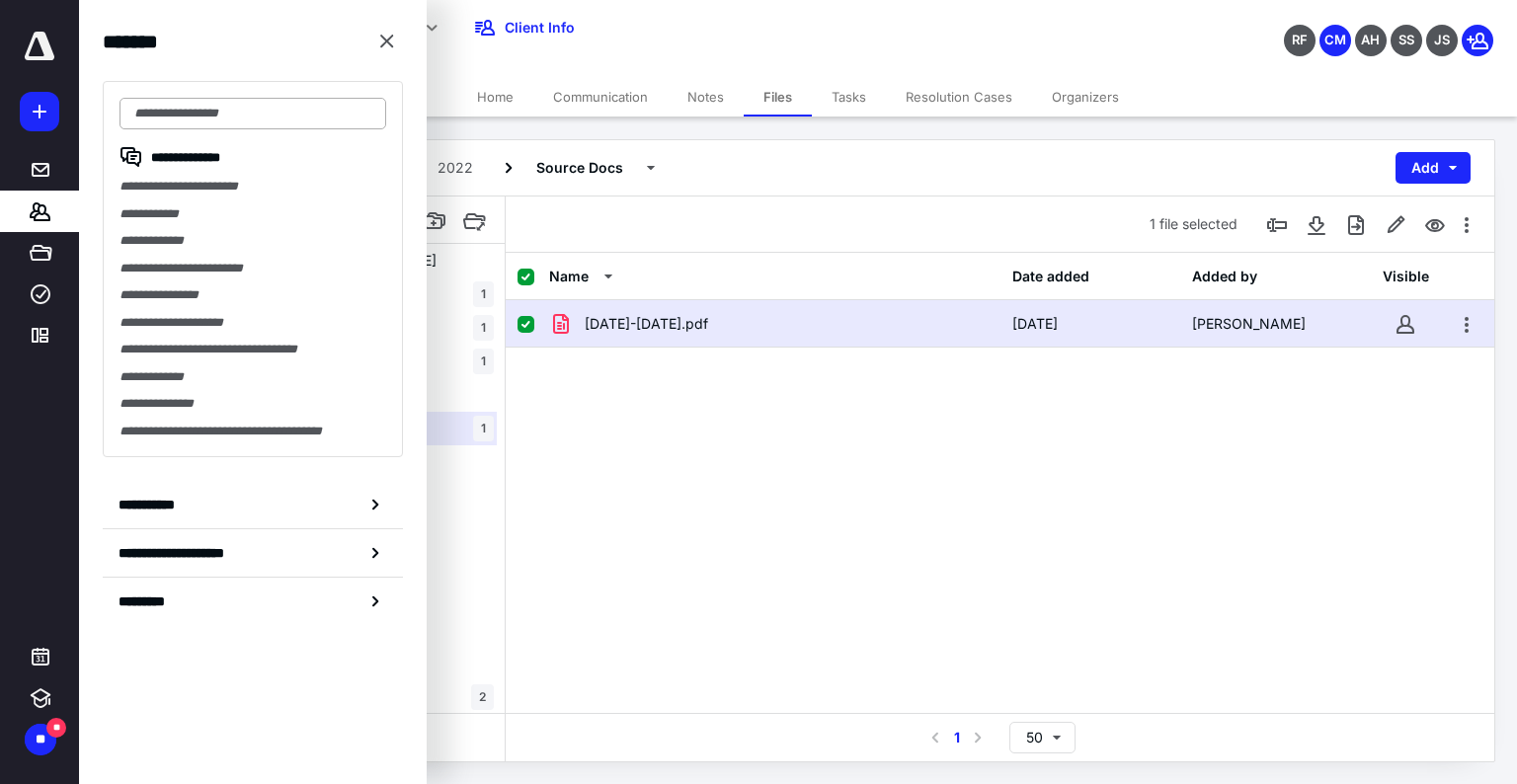 click at bounding box center [253, 114] 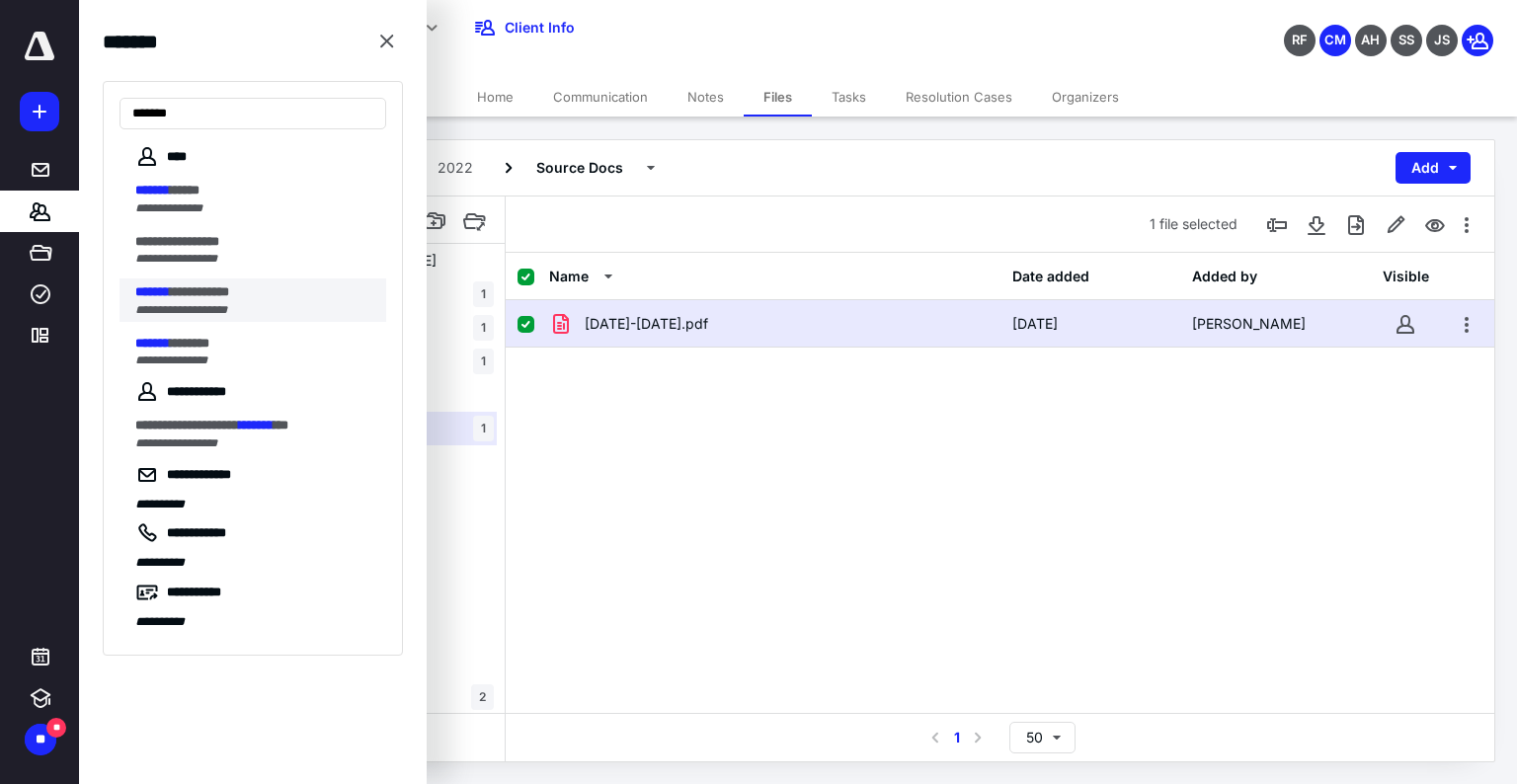 type on "*******" 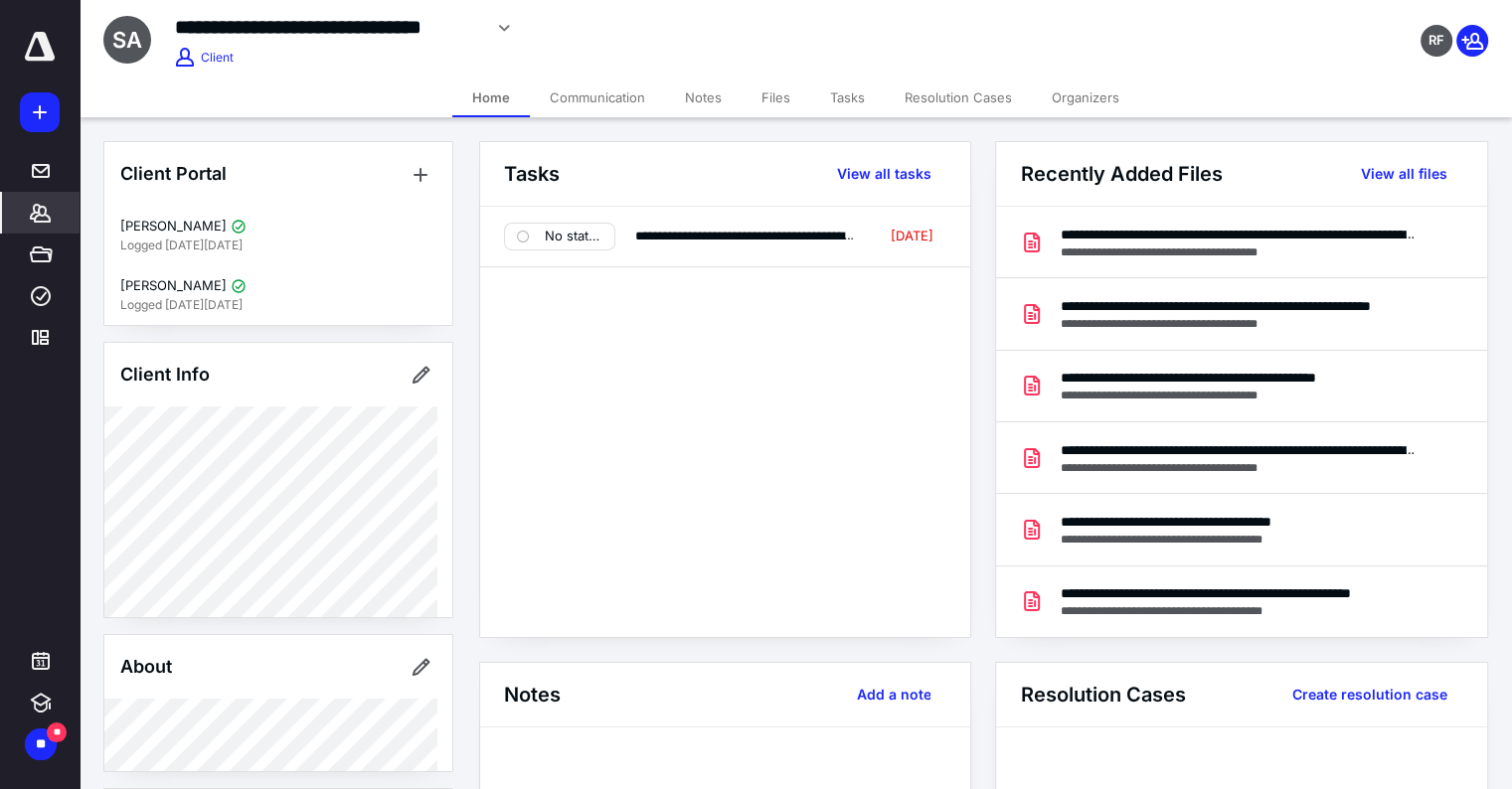 click on "Files" at bounding box center (775, 97) 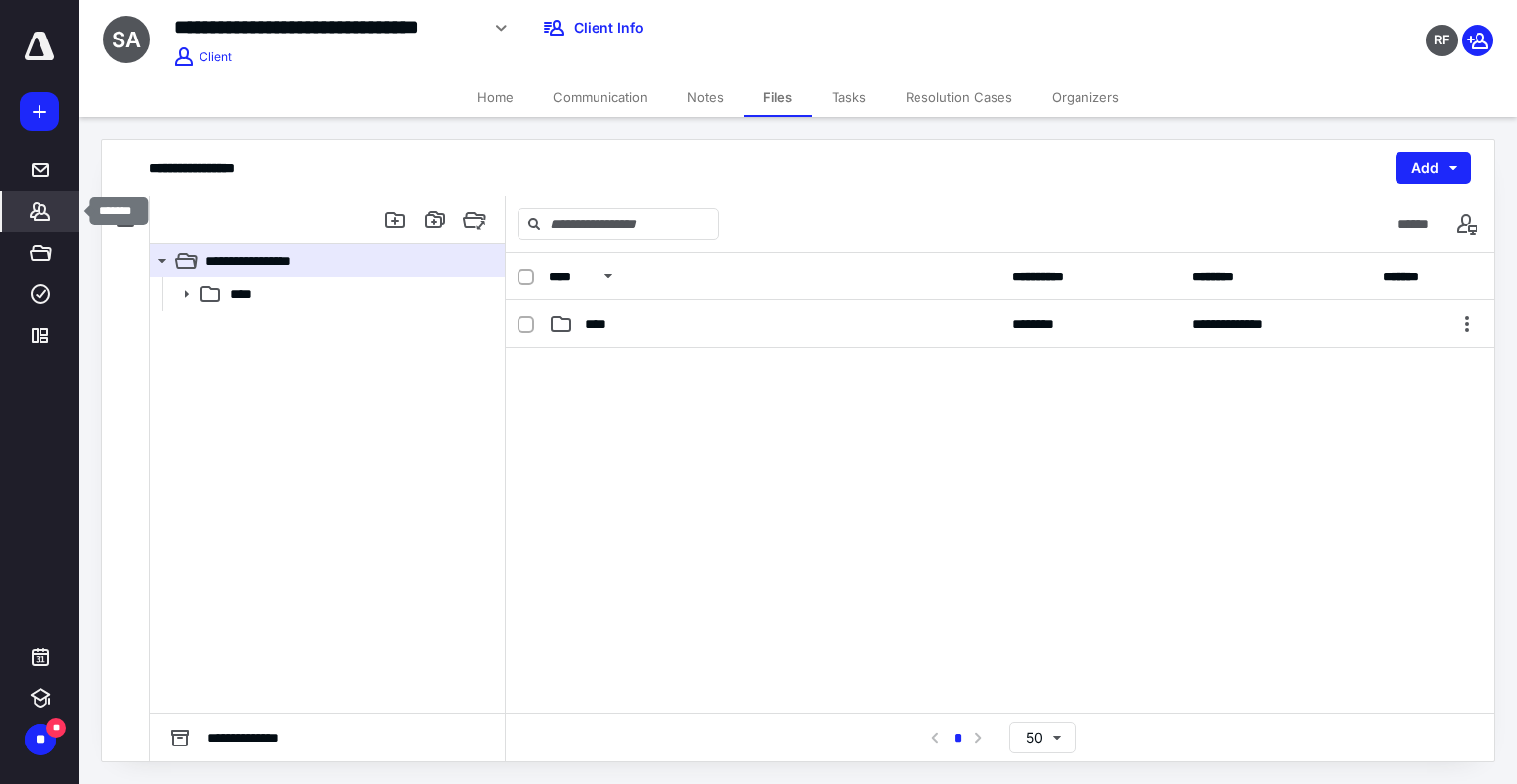 click on "*******" at bounding box center (40, 211) 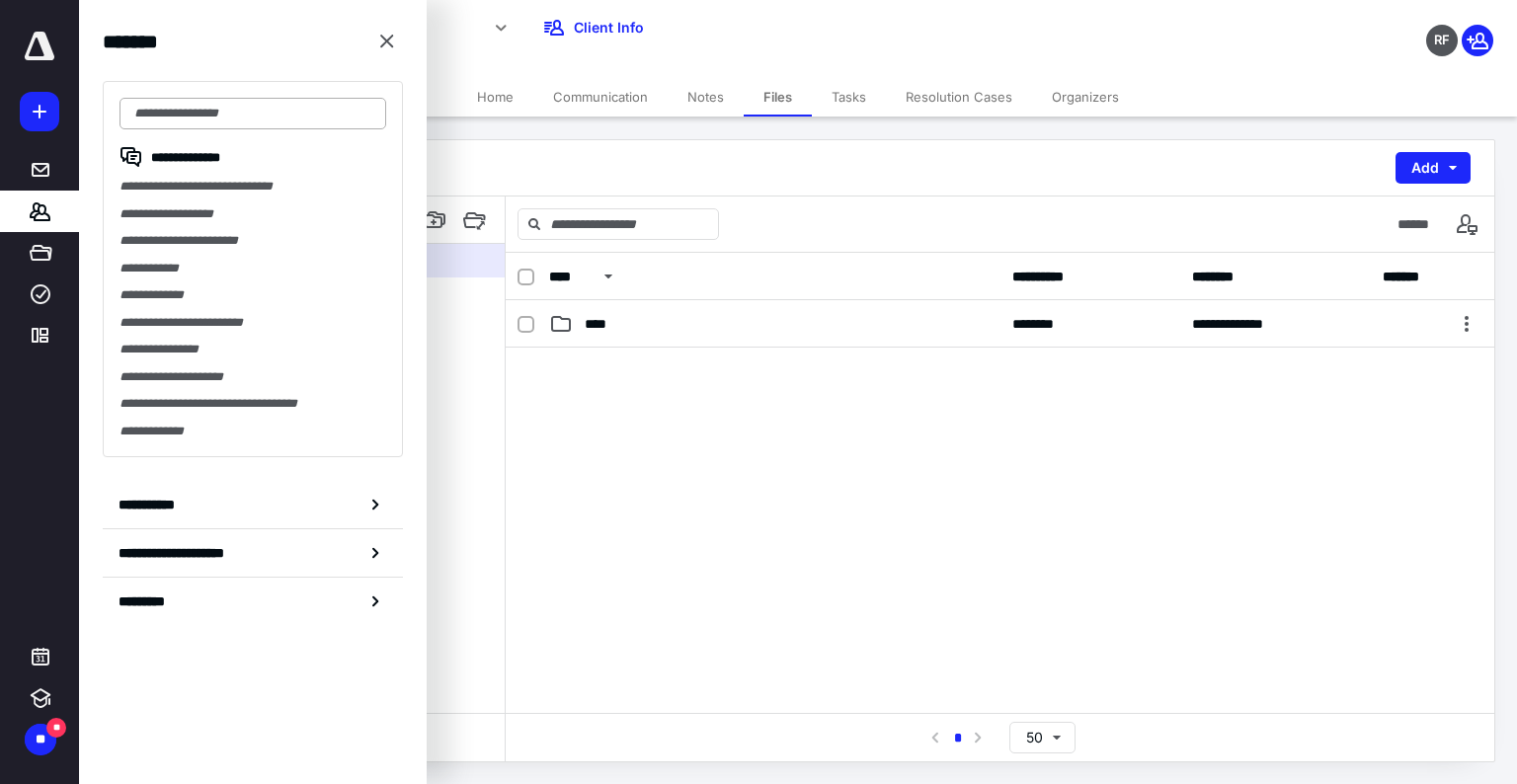click at bounding box center [253, 114] 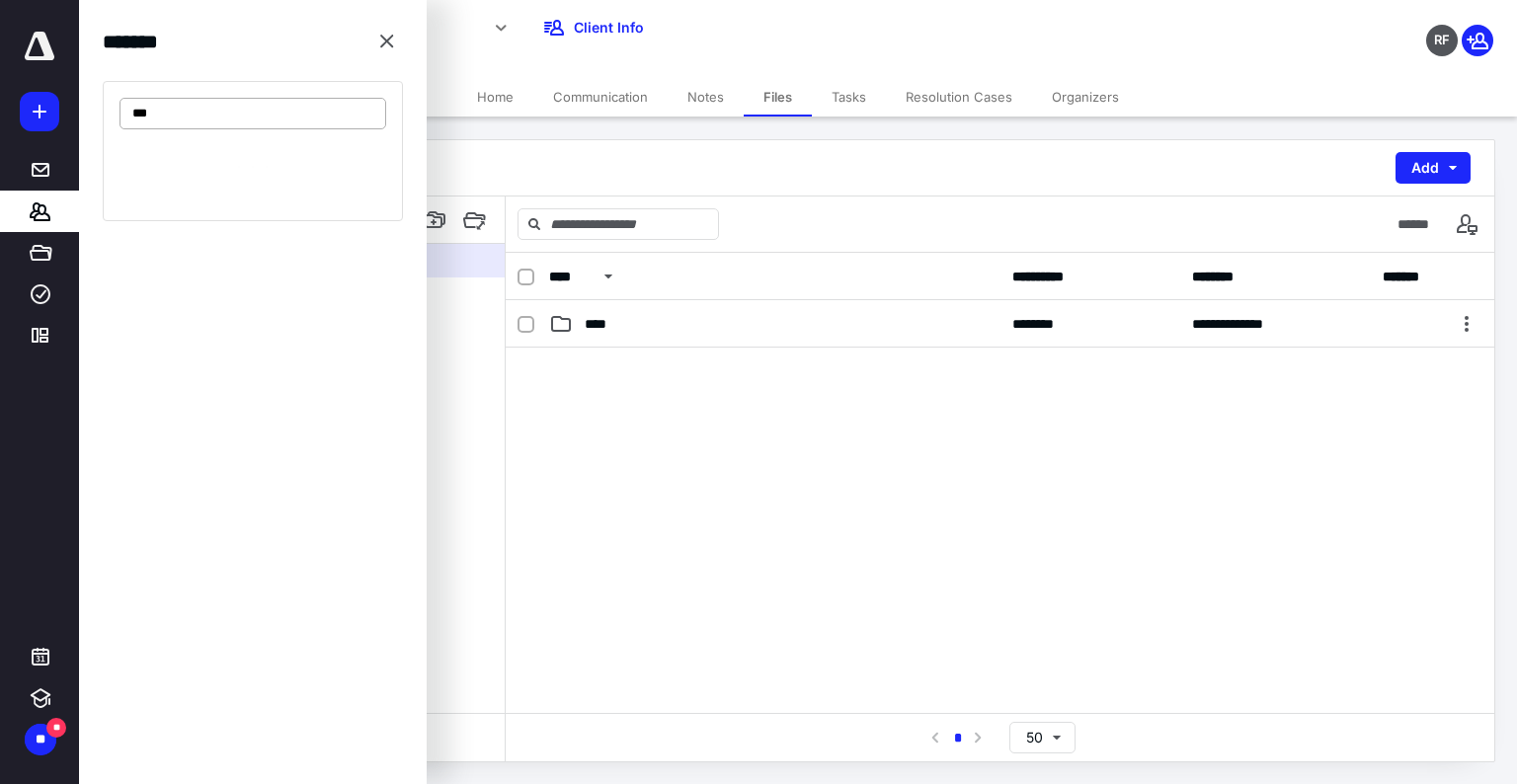 type on "****" 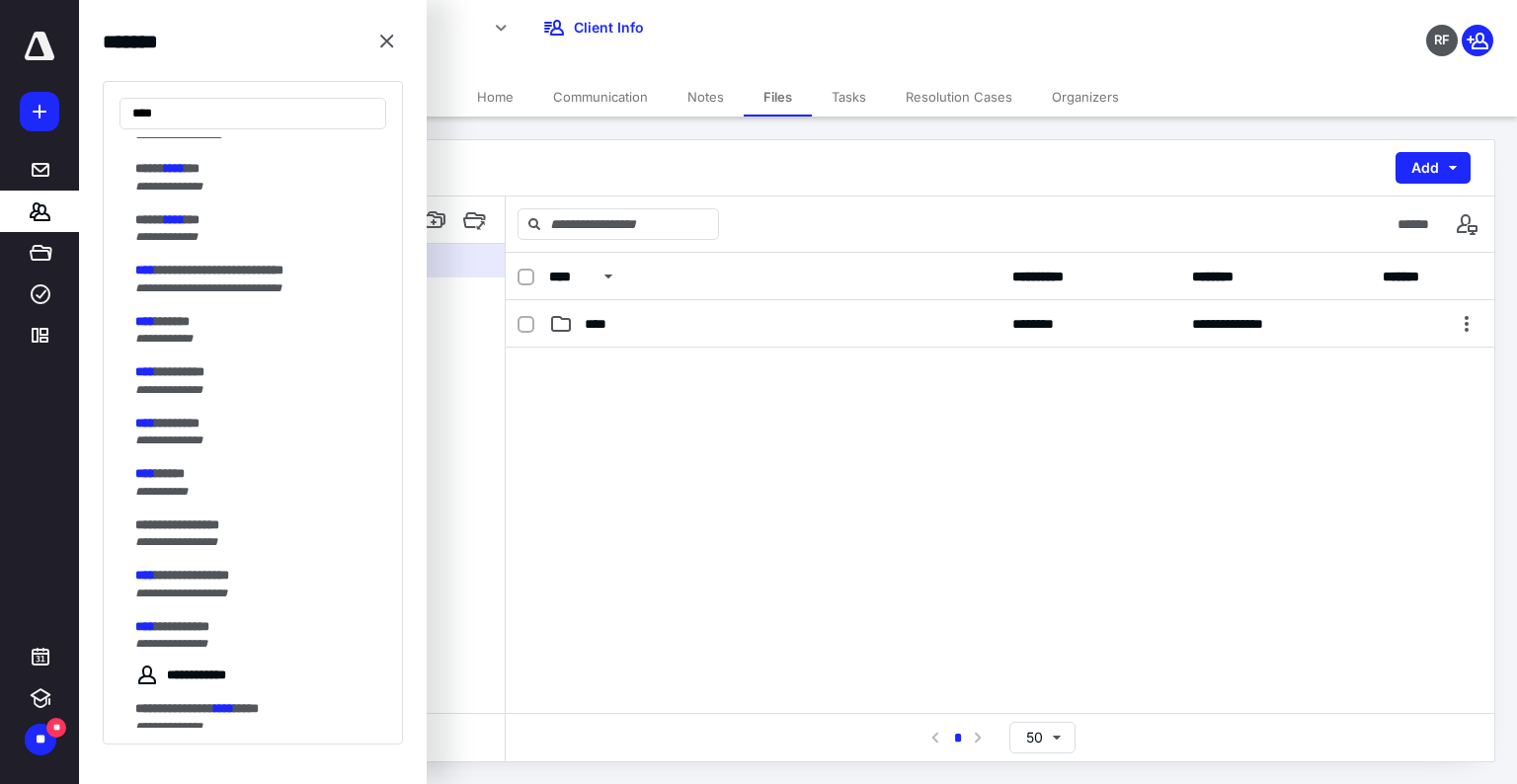 scroll, scrollTop: 987, scrollLeft: 0, axis: vertical 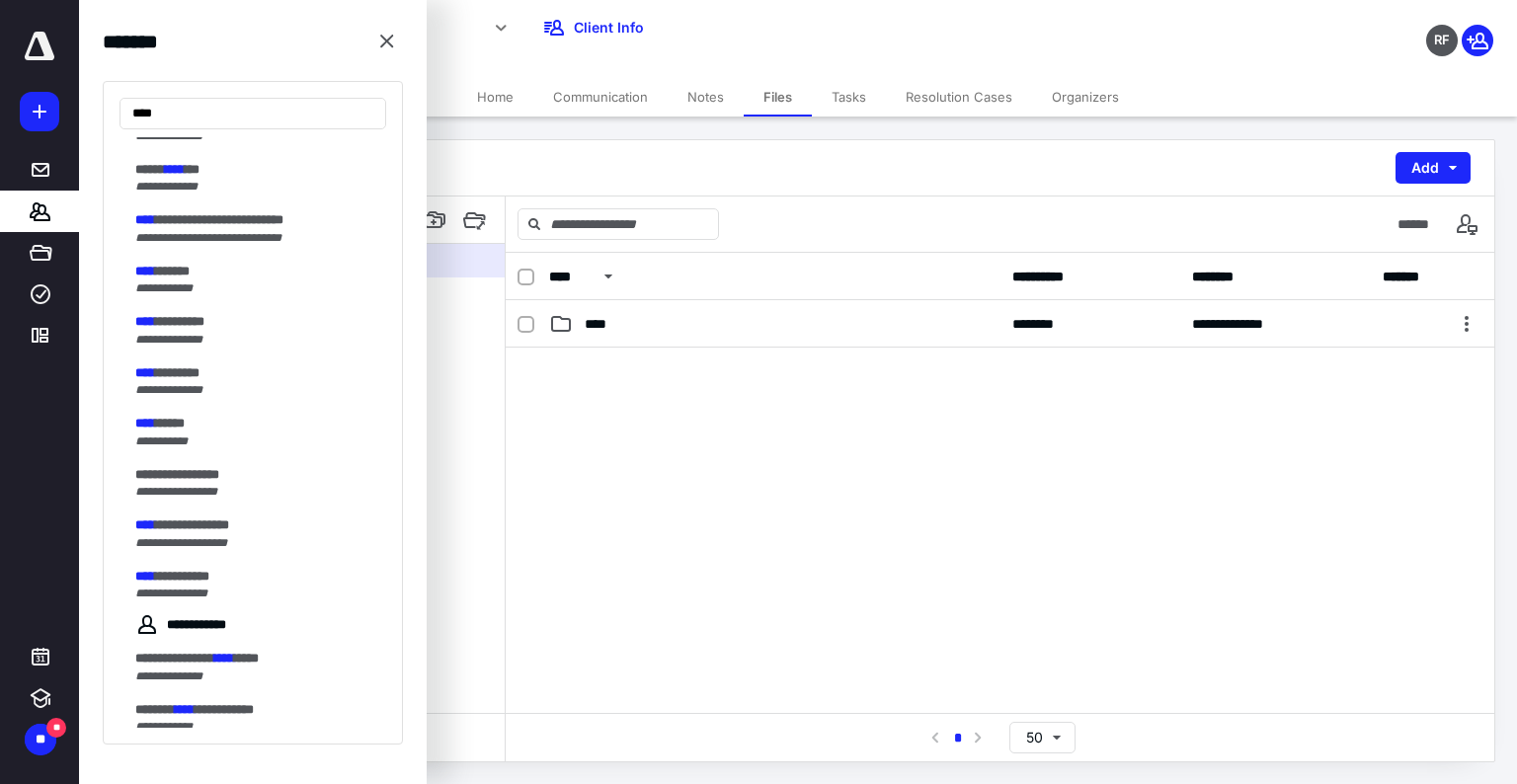 drag, startPoint x: 191, startPoint y: 105, endPoint x: 10, endPoint y: 90, distance: 181.62048 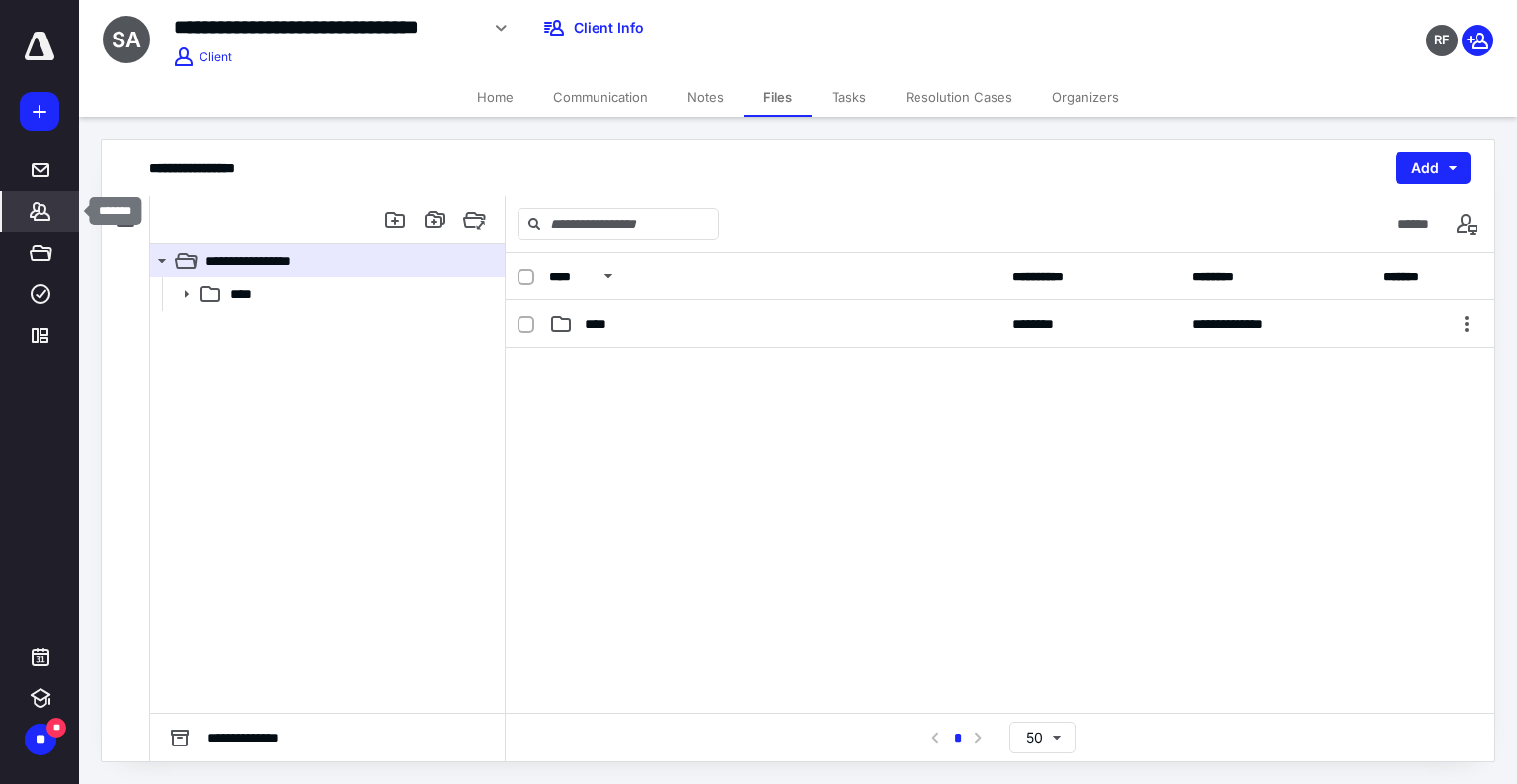 click on "*******" at bounding box center (40, 211) 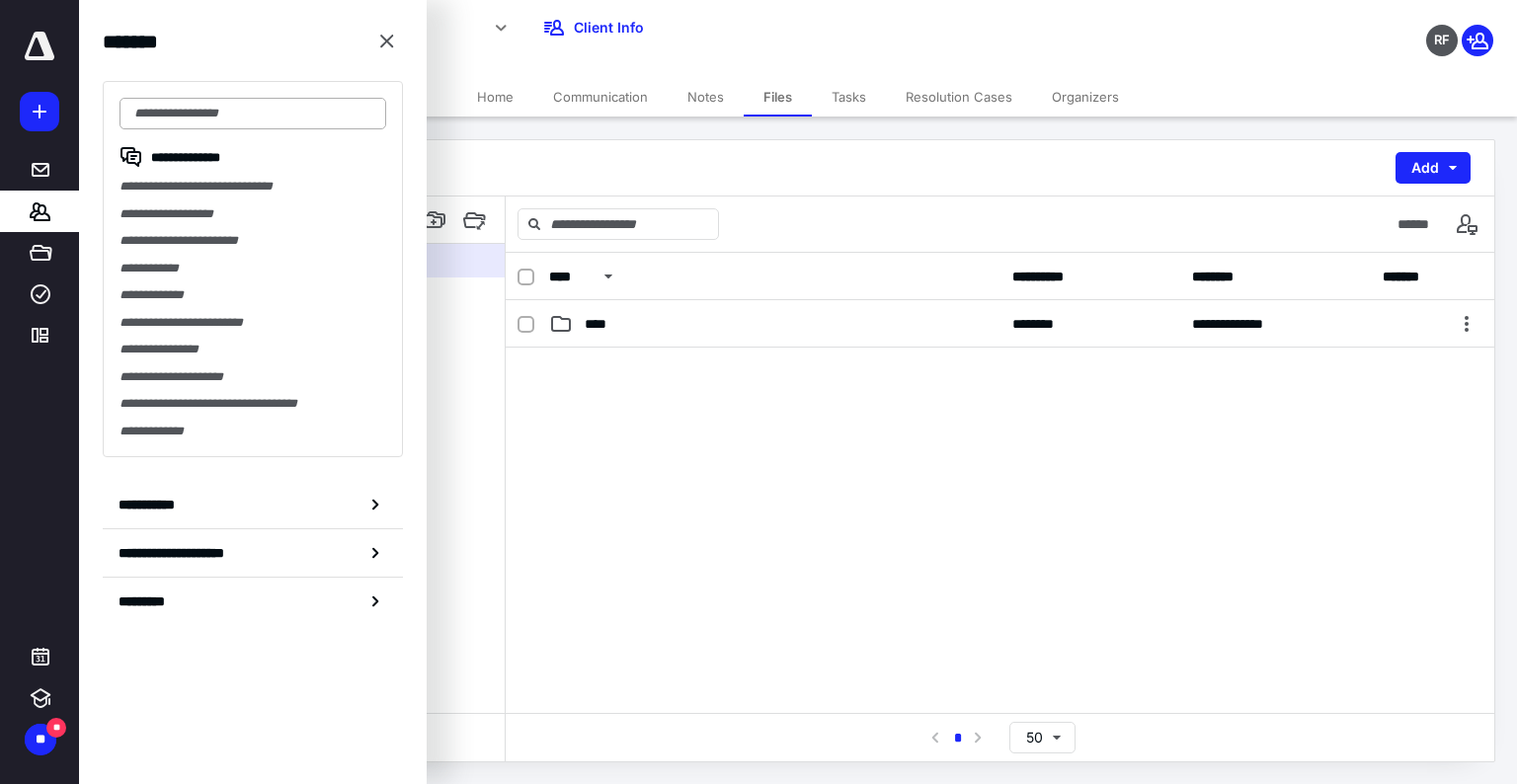 click at bounding box center [253, 114] 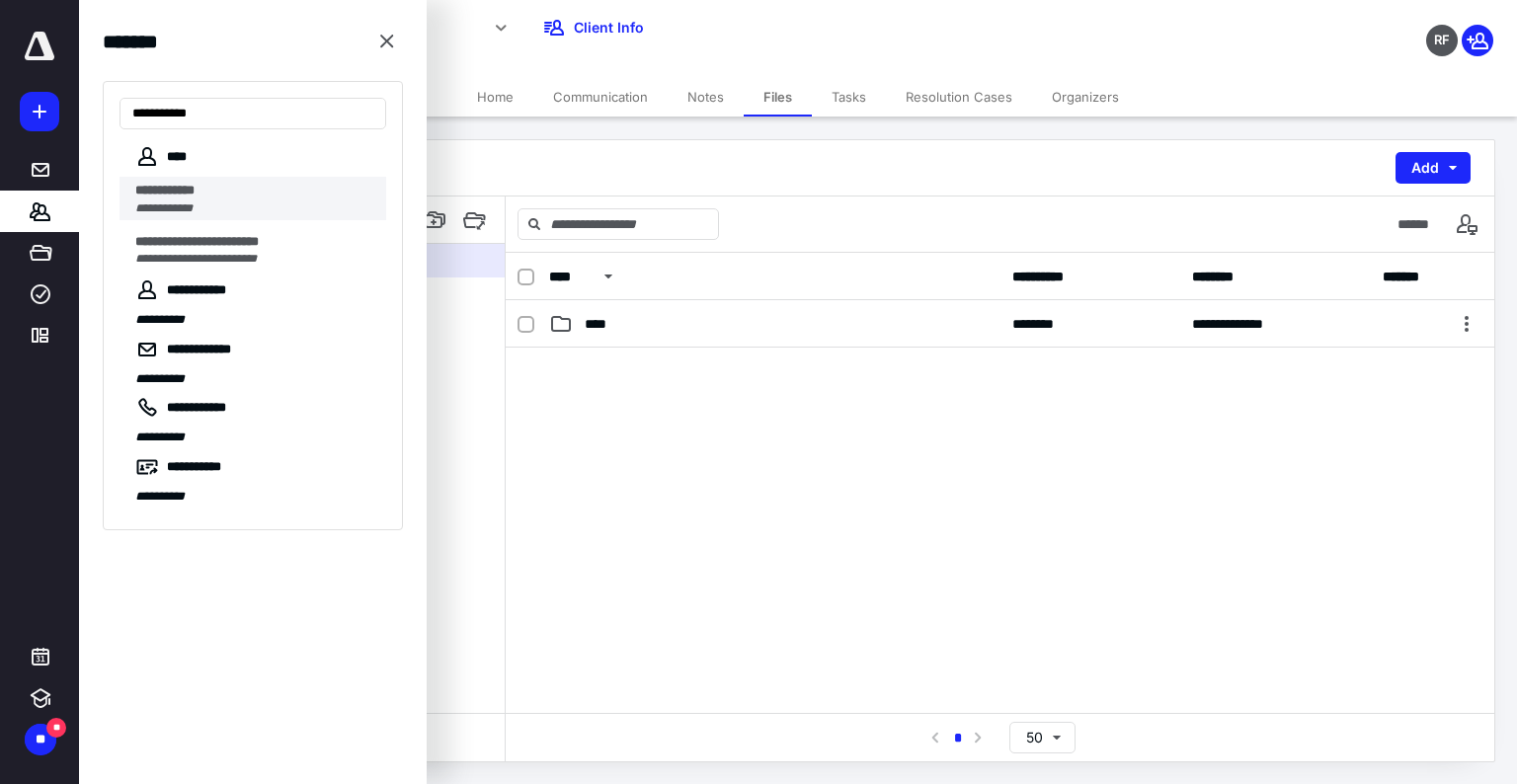 type on "**********" 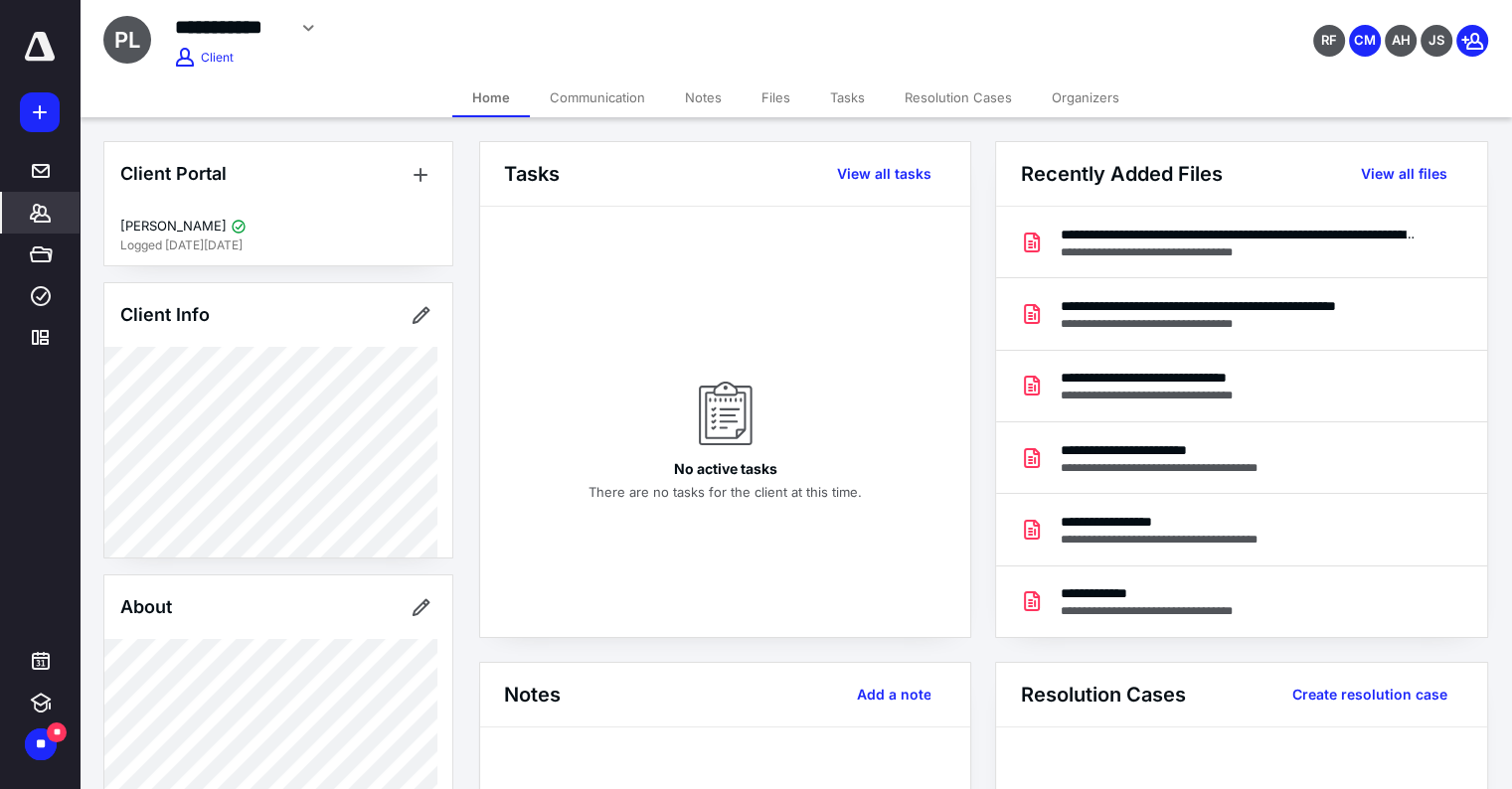 click on "Files" at bounding box center [775, 97] 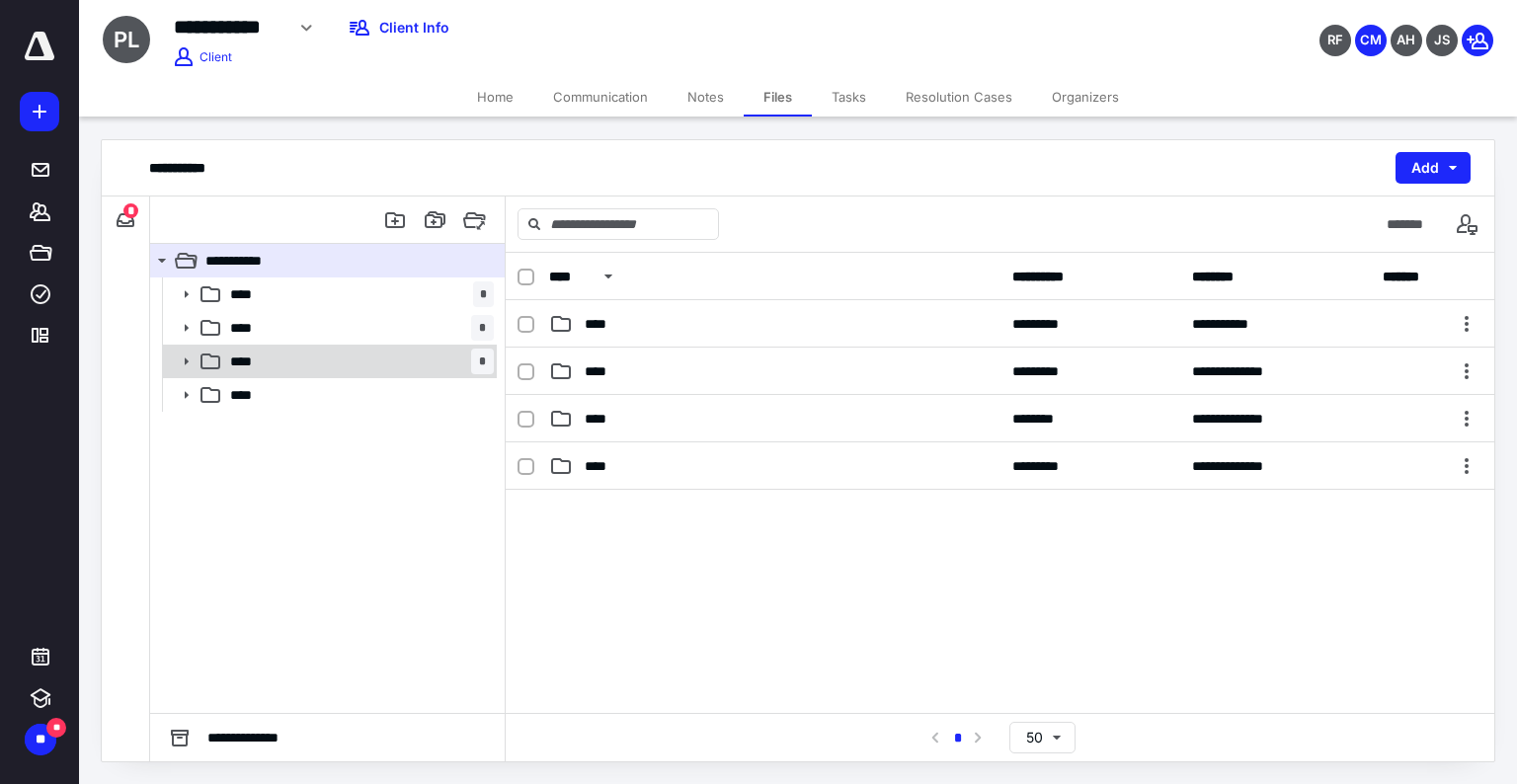 click 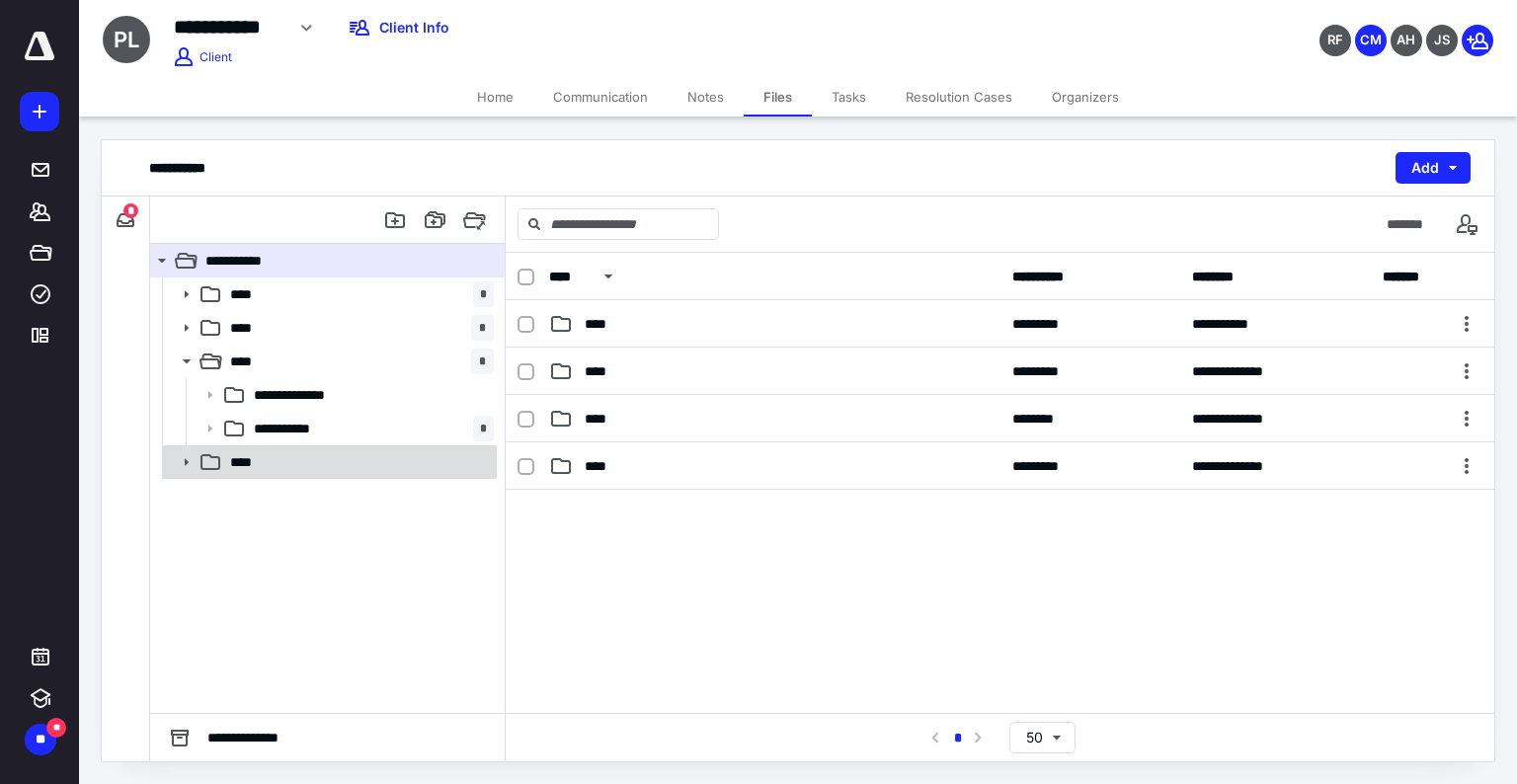 click 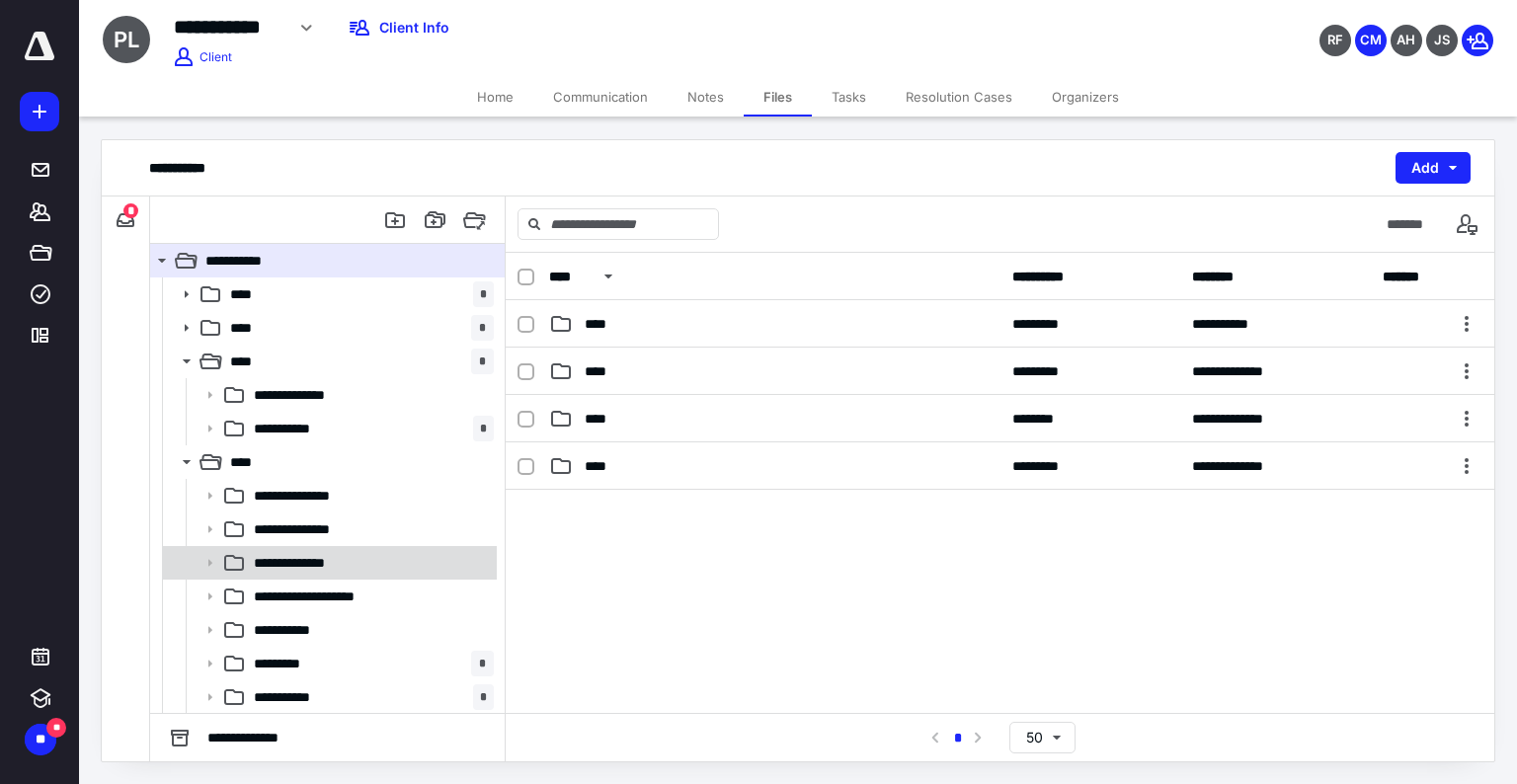 scroll, scrollTop: 33, scrollLeft: 0, axis: vertical 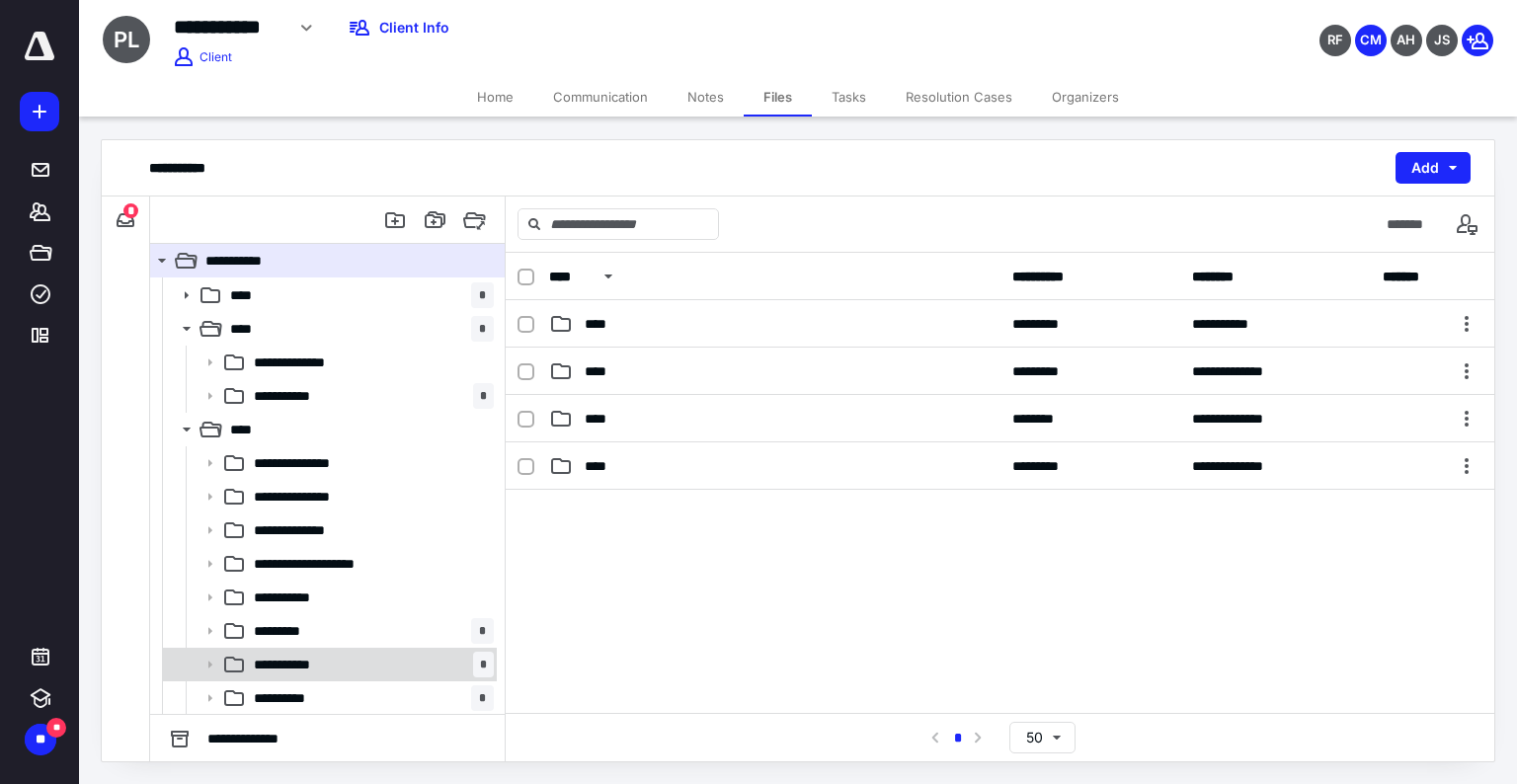 click on "**********" at bounding box center [369, 665] 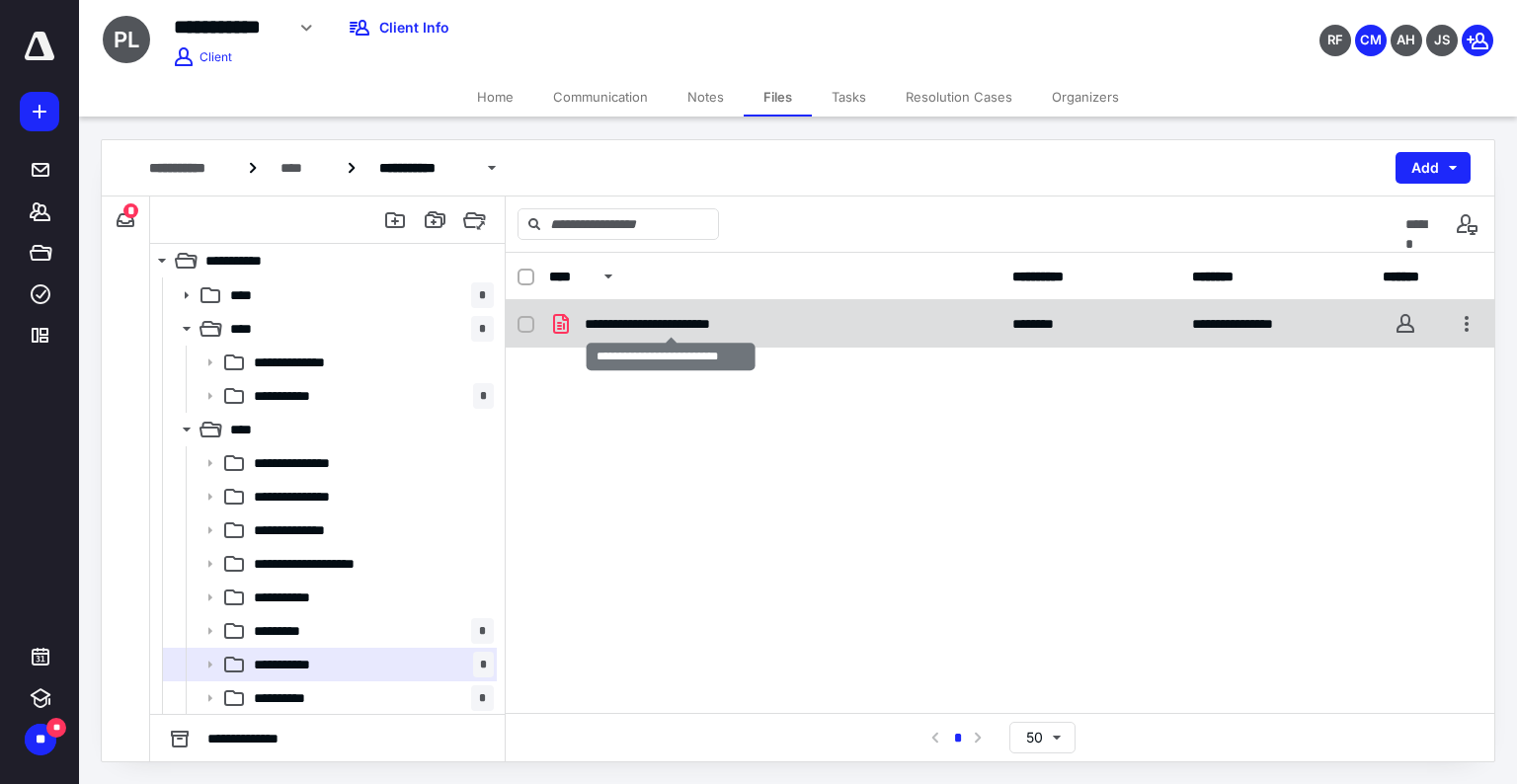 click on "**********" at bounding box center [671, 324] 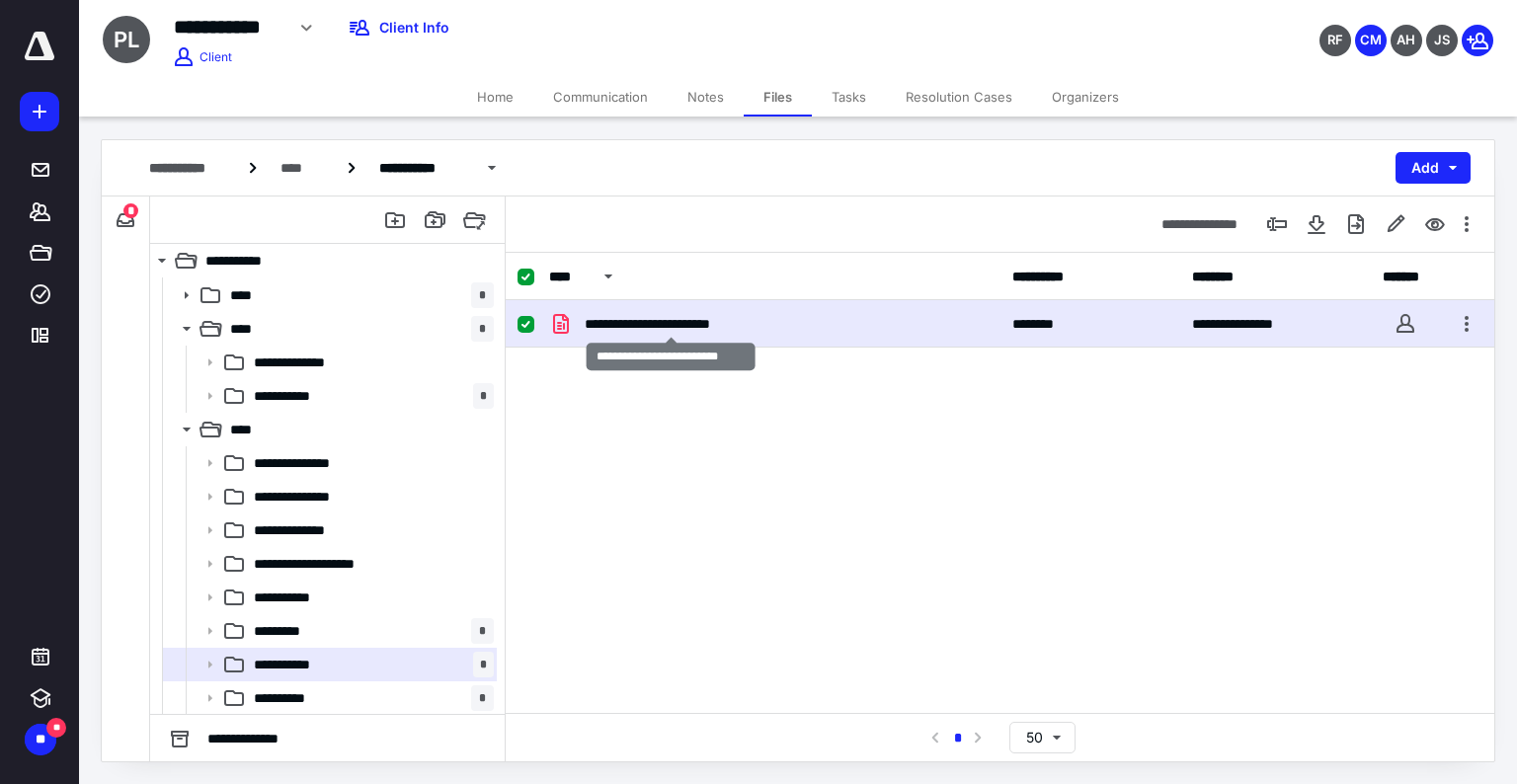 click on "**********" at bounding box center [671, 324] 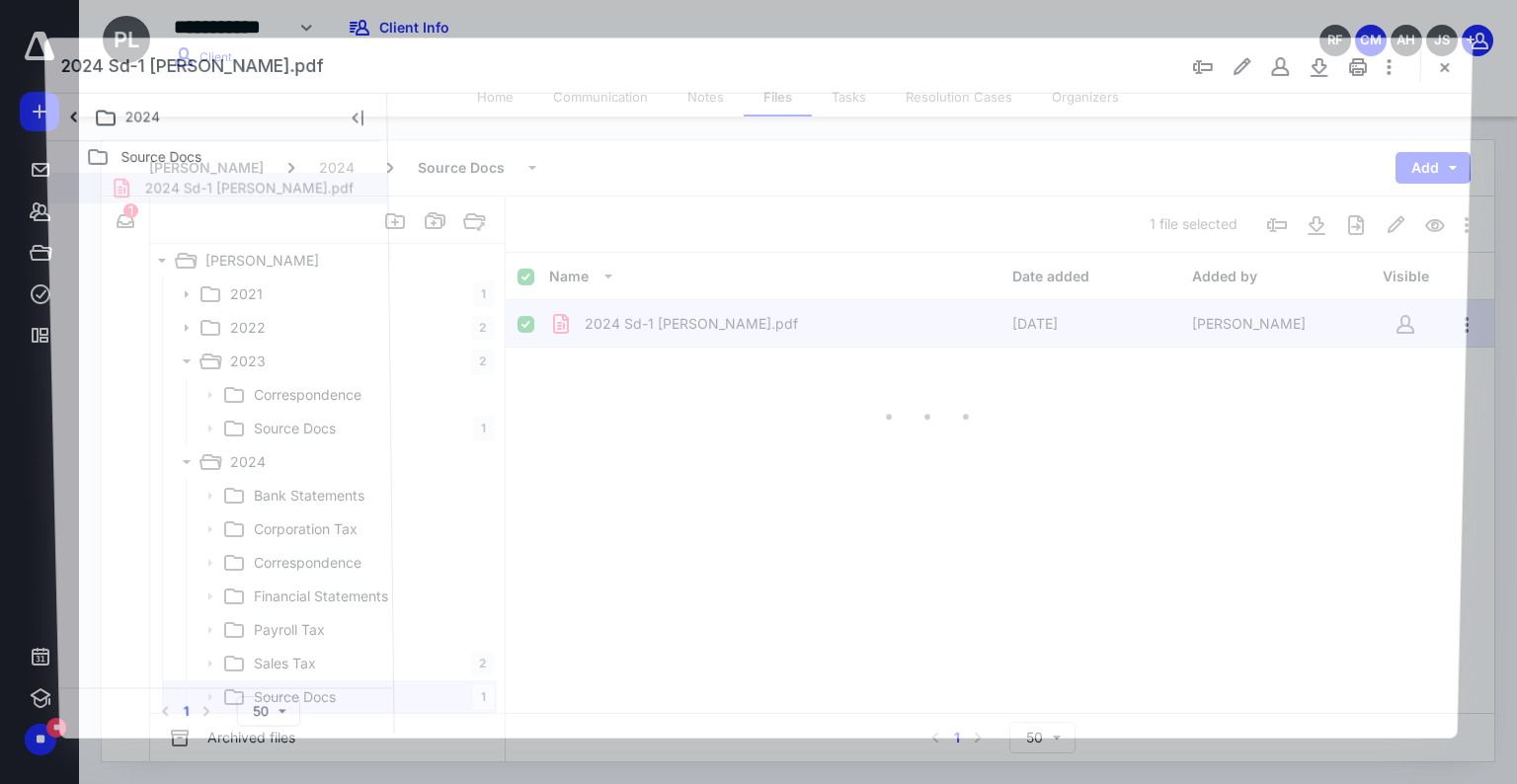 scroll, scrollTop: 33, scrollLeft: 0, axis: vertical 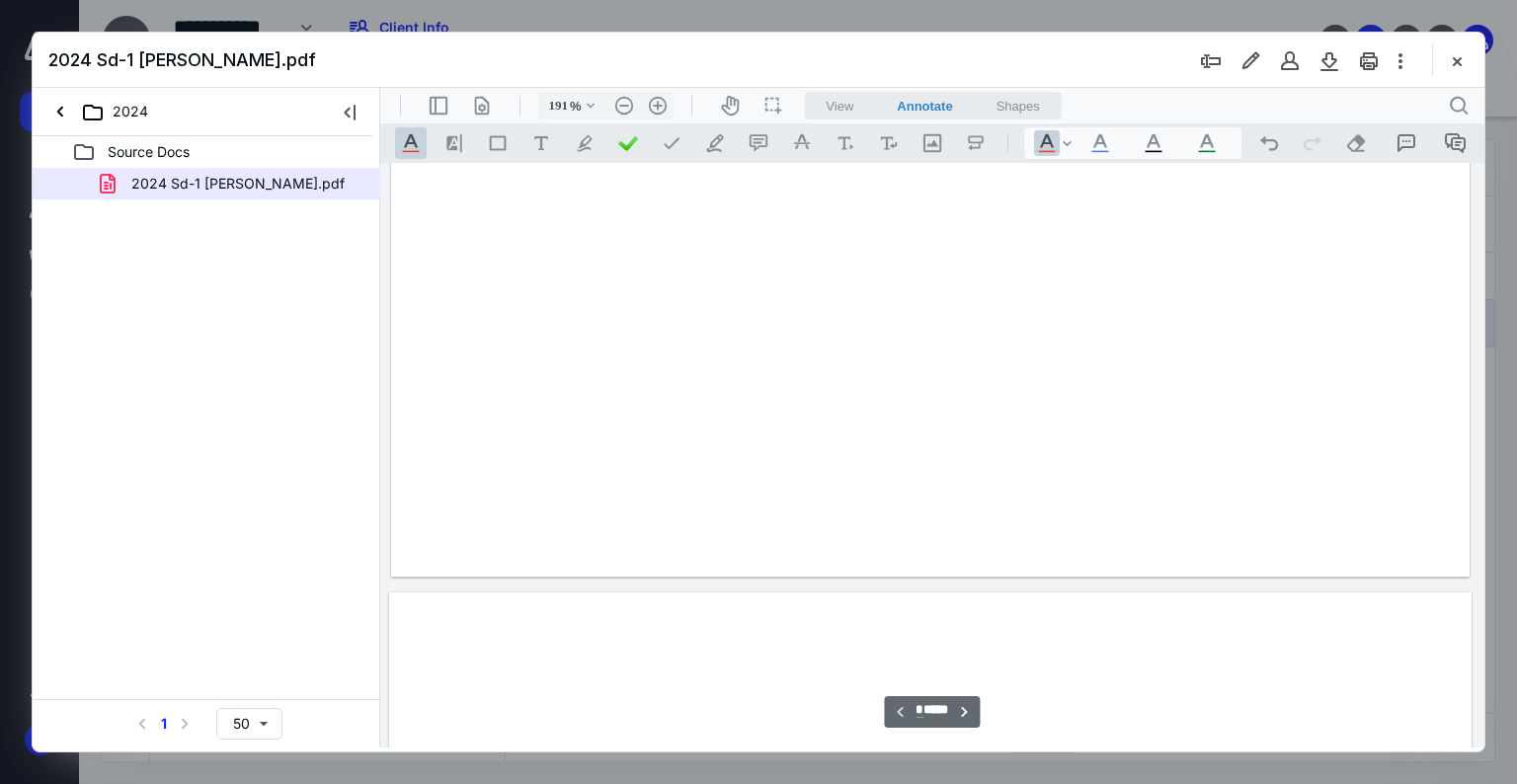 type on "190" 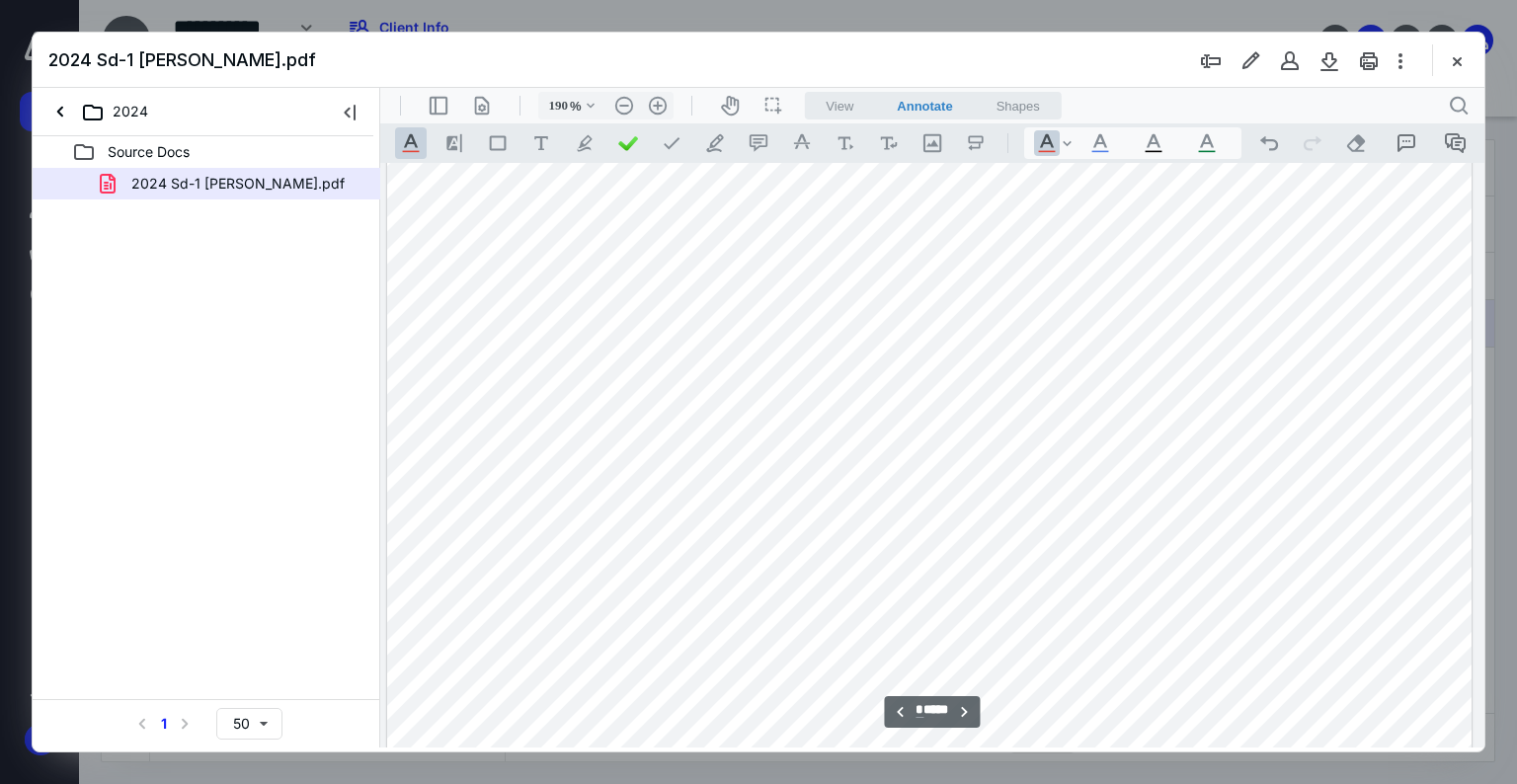scroll, scrollTop: 9479, scrollLeft: 32, axis: both 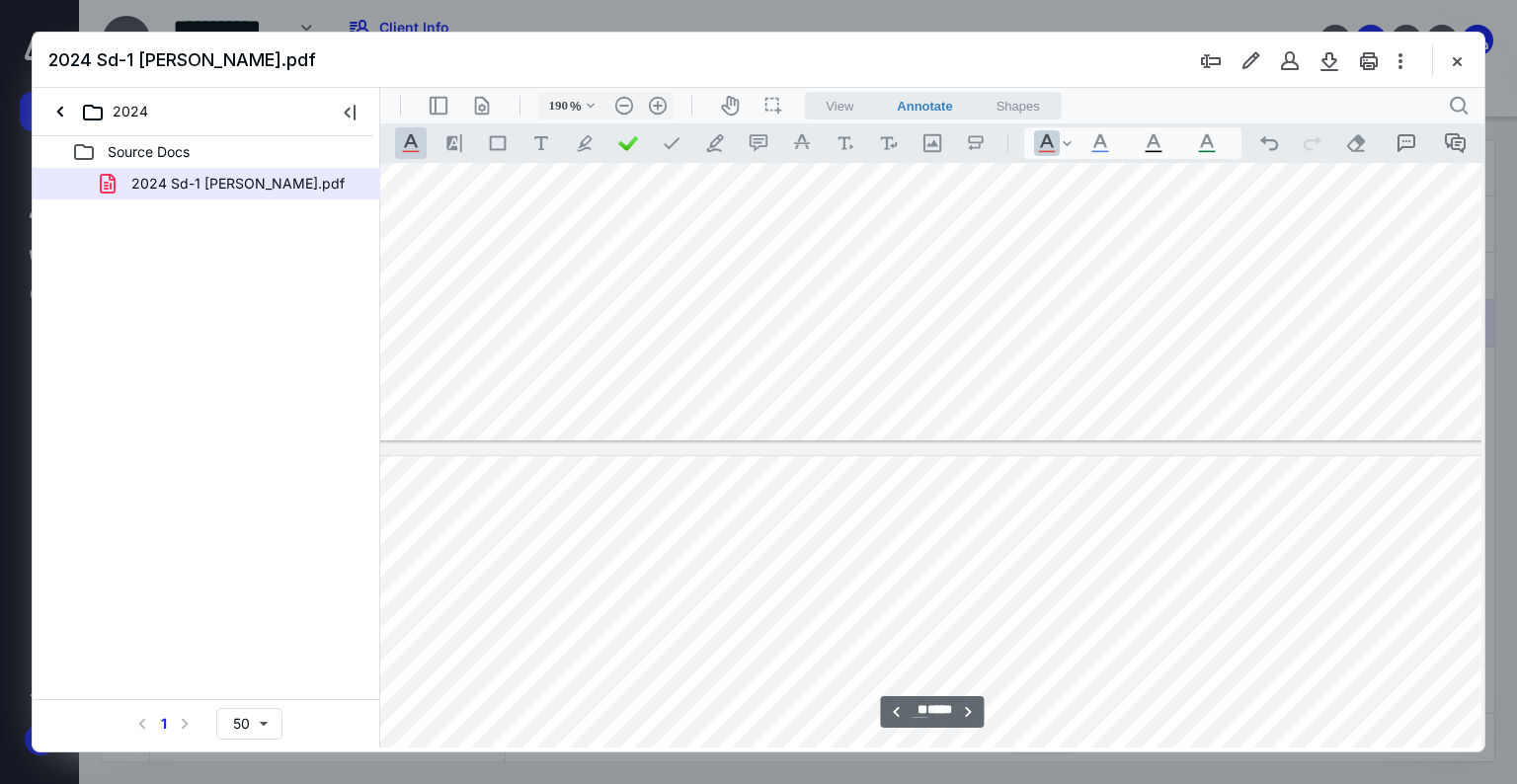 type on "**" 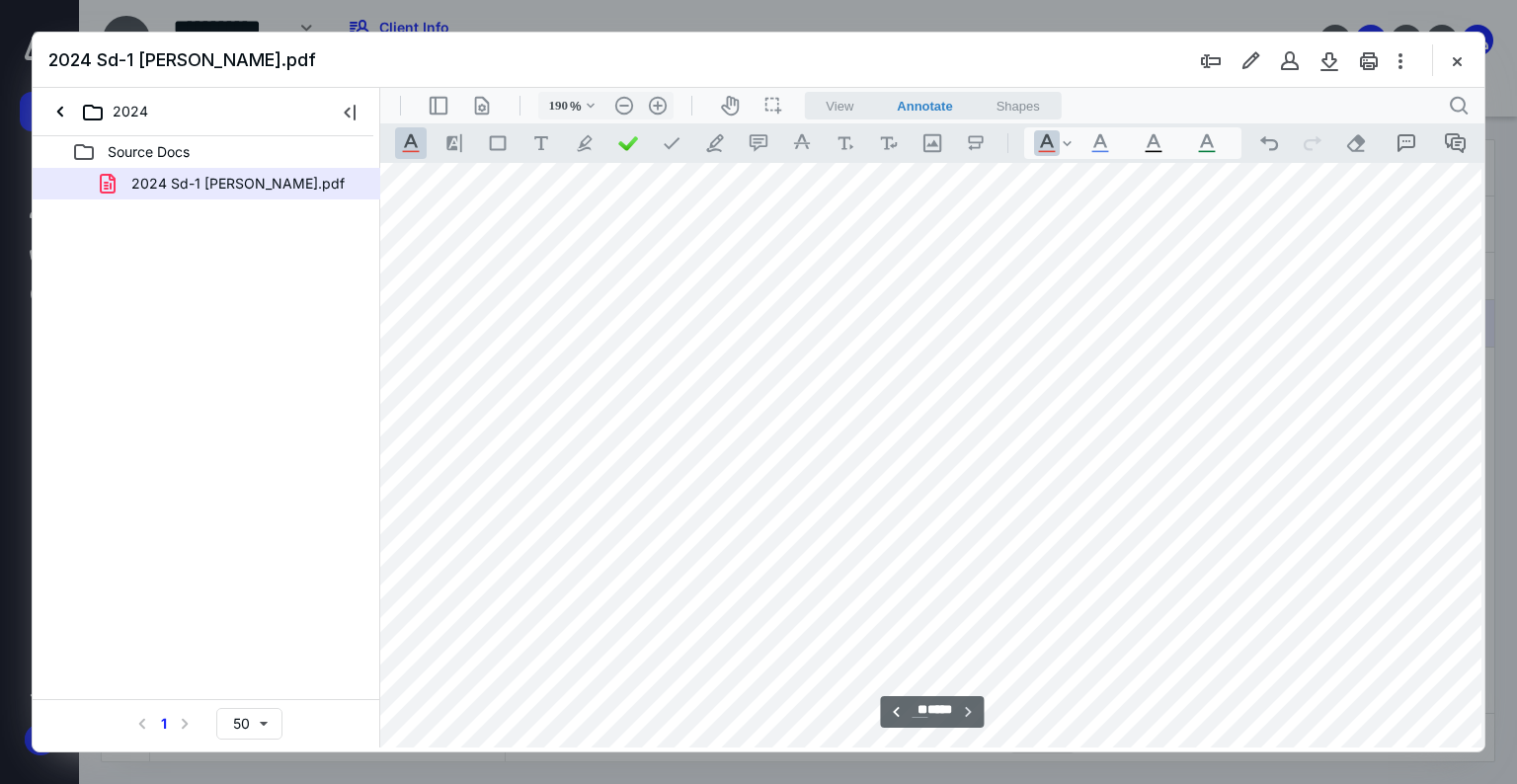 scroll, scrollTop: 19102, scrollLeft: 32, axis: both 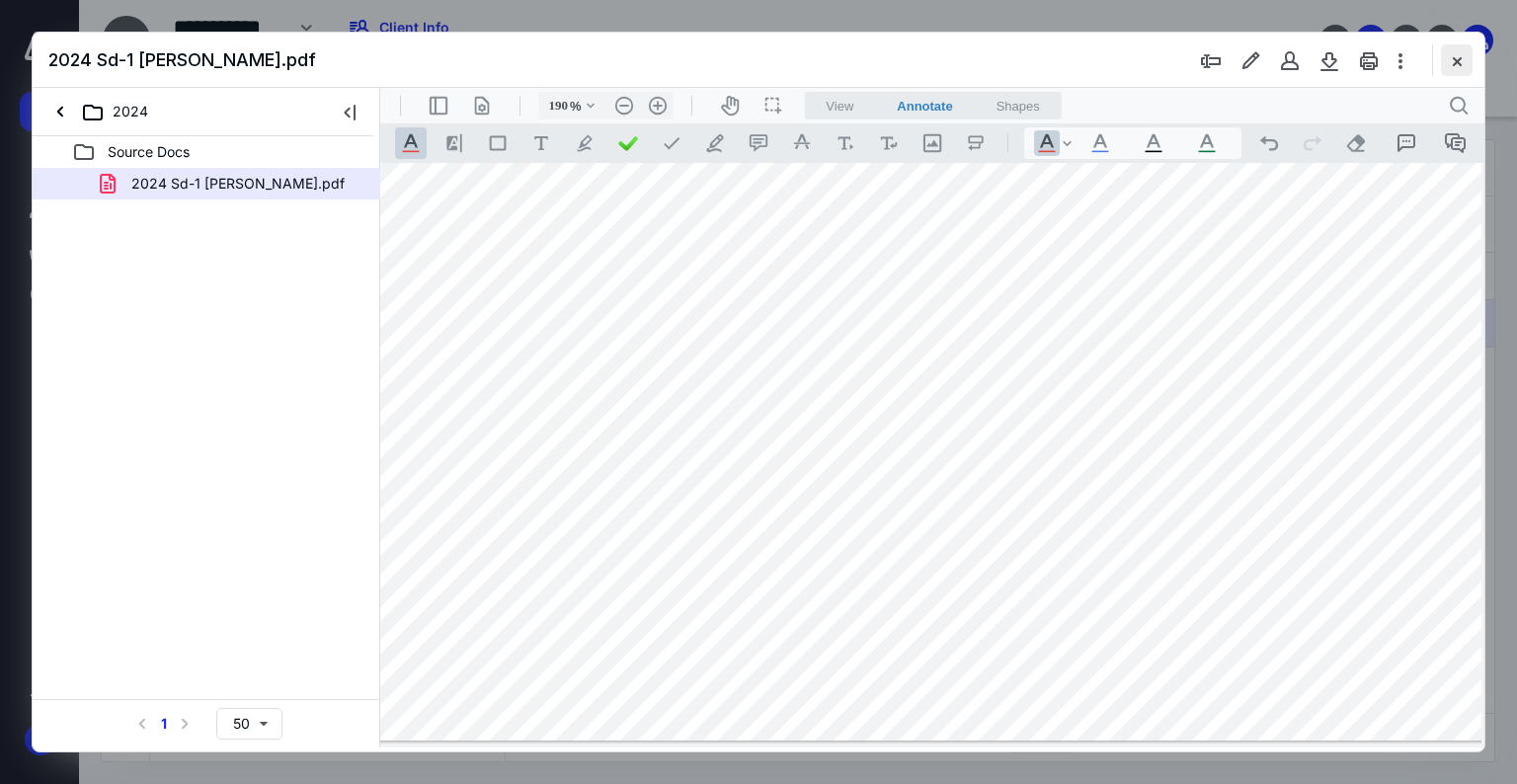 click at bounding box center [1457, 60] 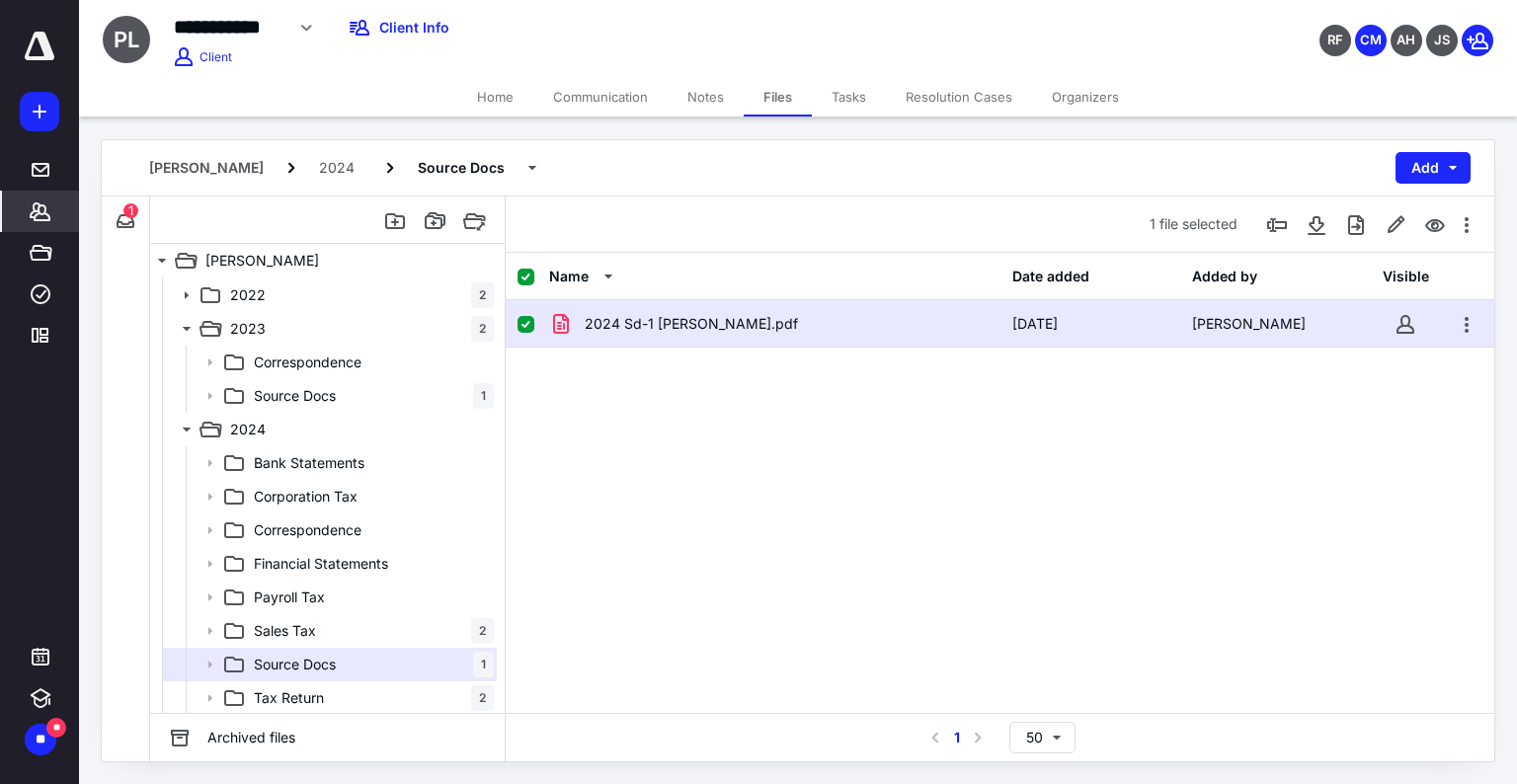 click 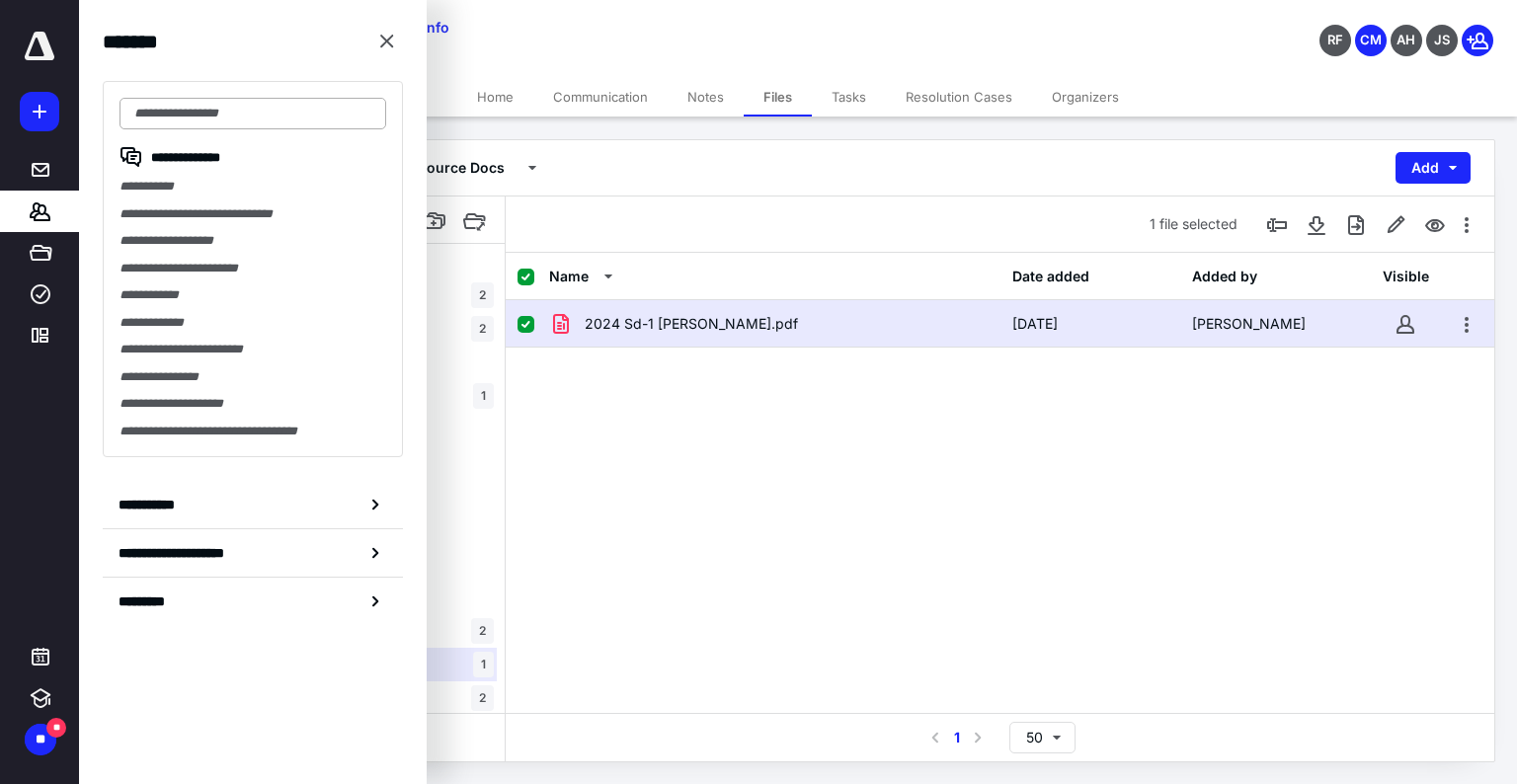 click at bounding box center (253, 114) 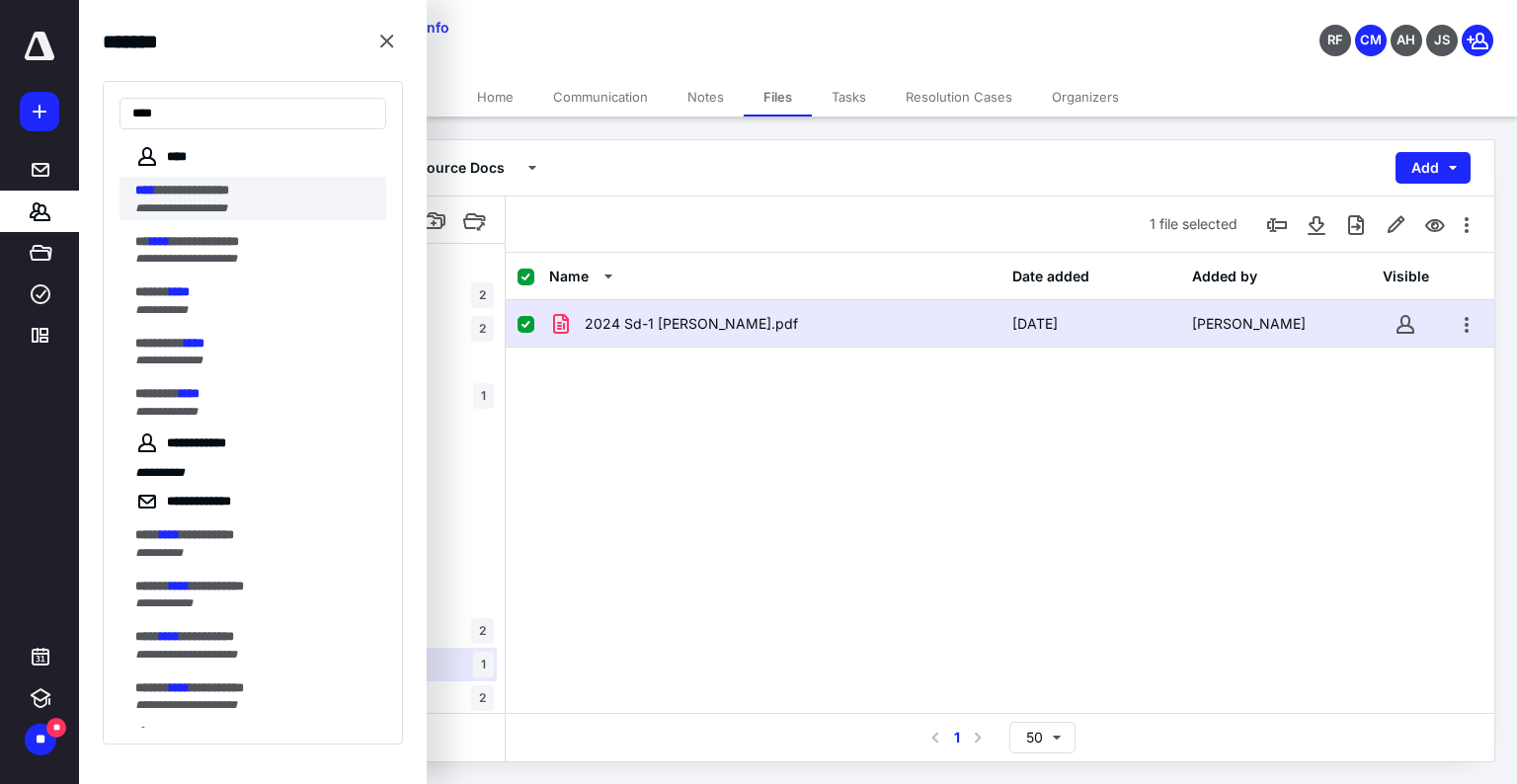 type on "****" 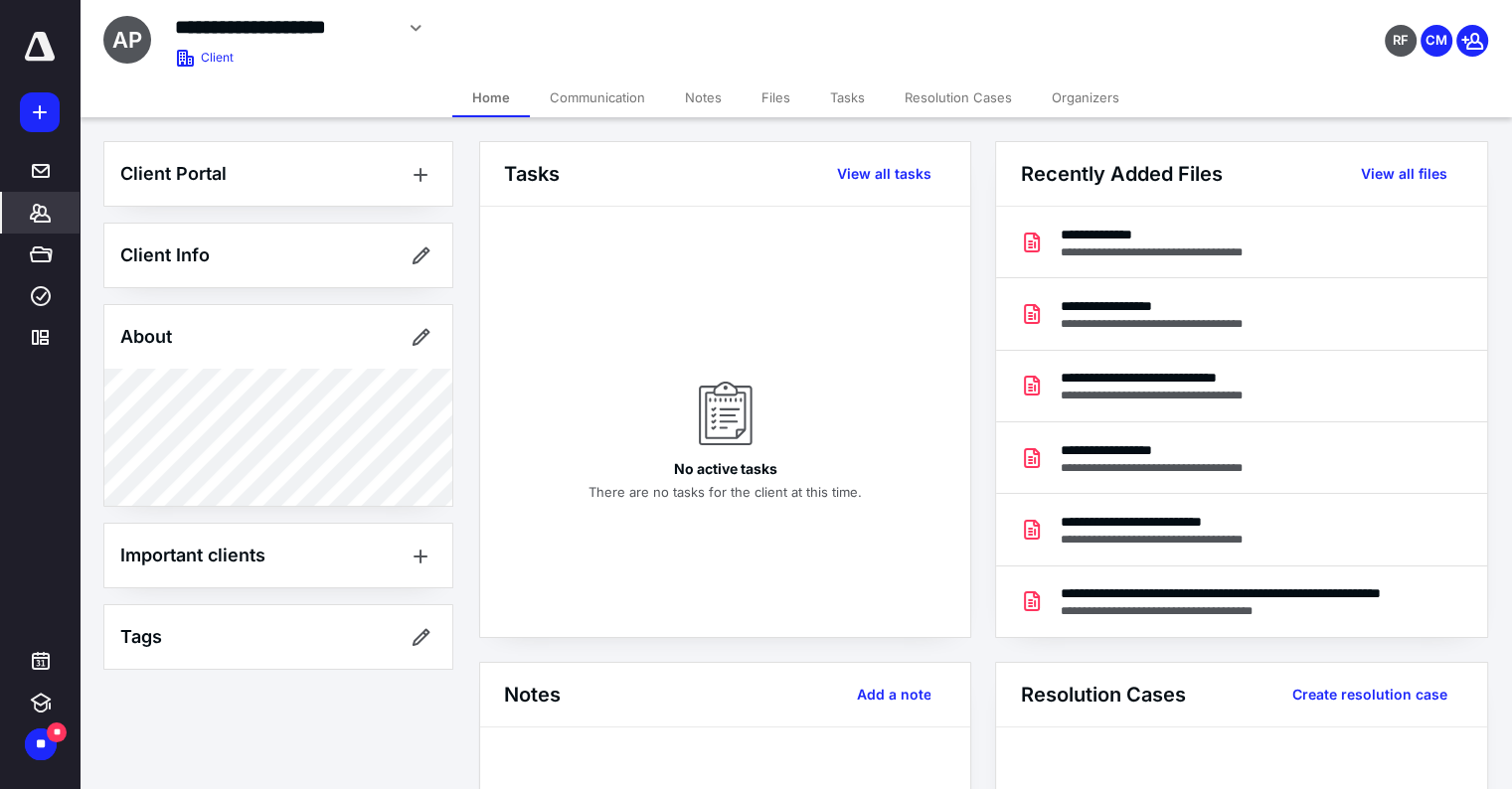 click on "Files" at bounding box center (775, 97) 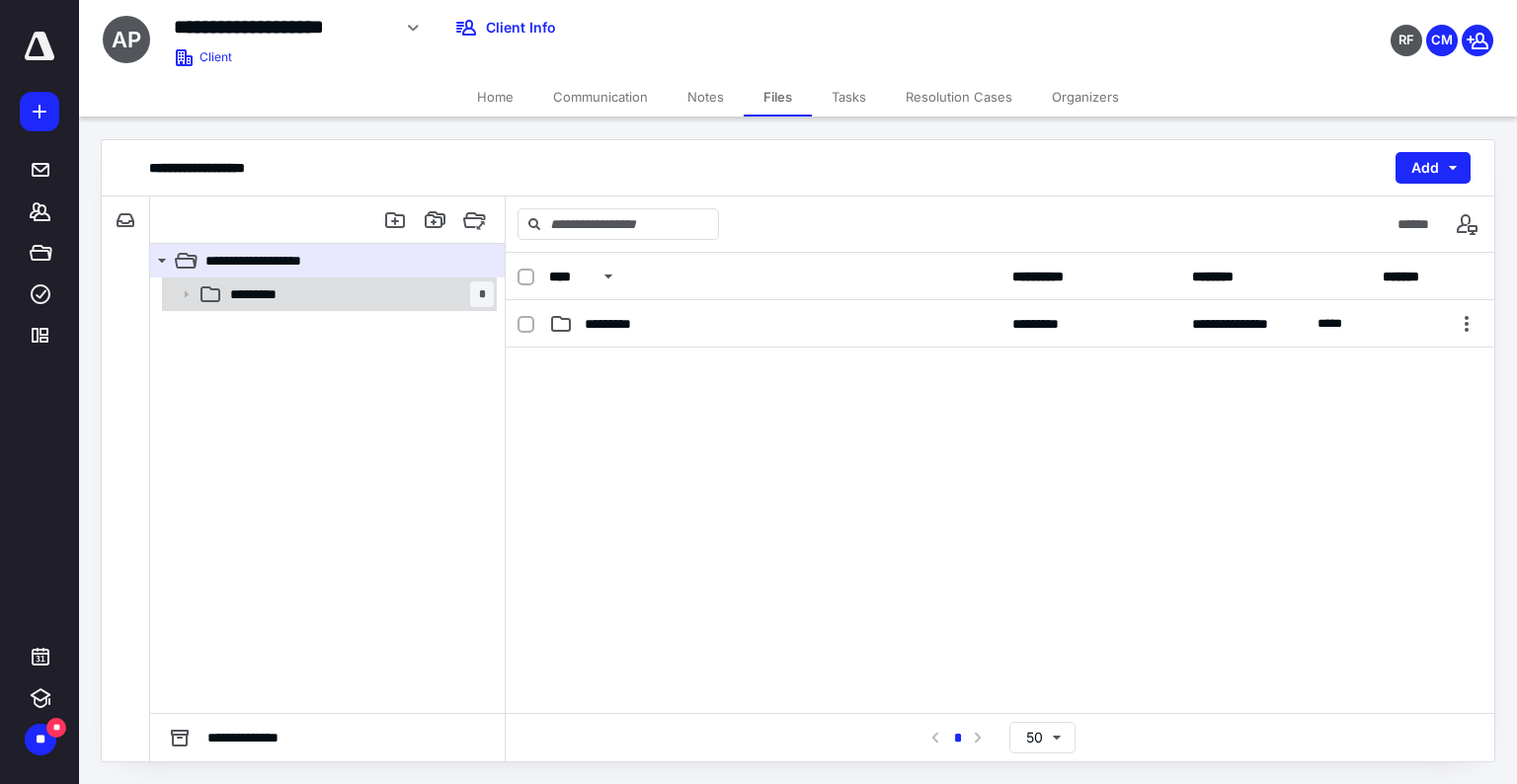 click at bounding box center [180, 294] 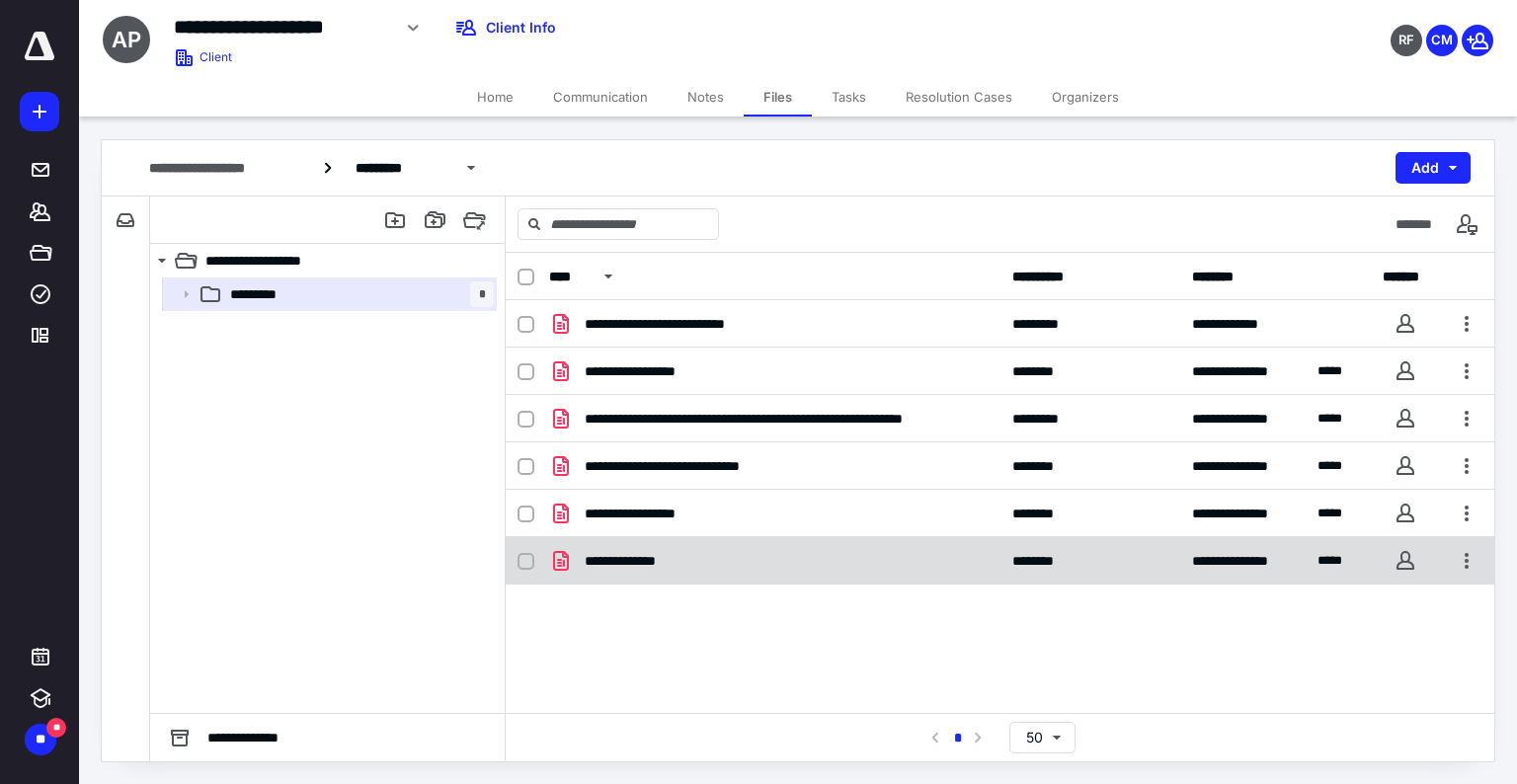 click on "**********" at bounding box center [774, 561] 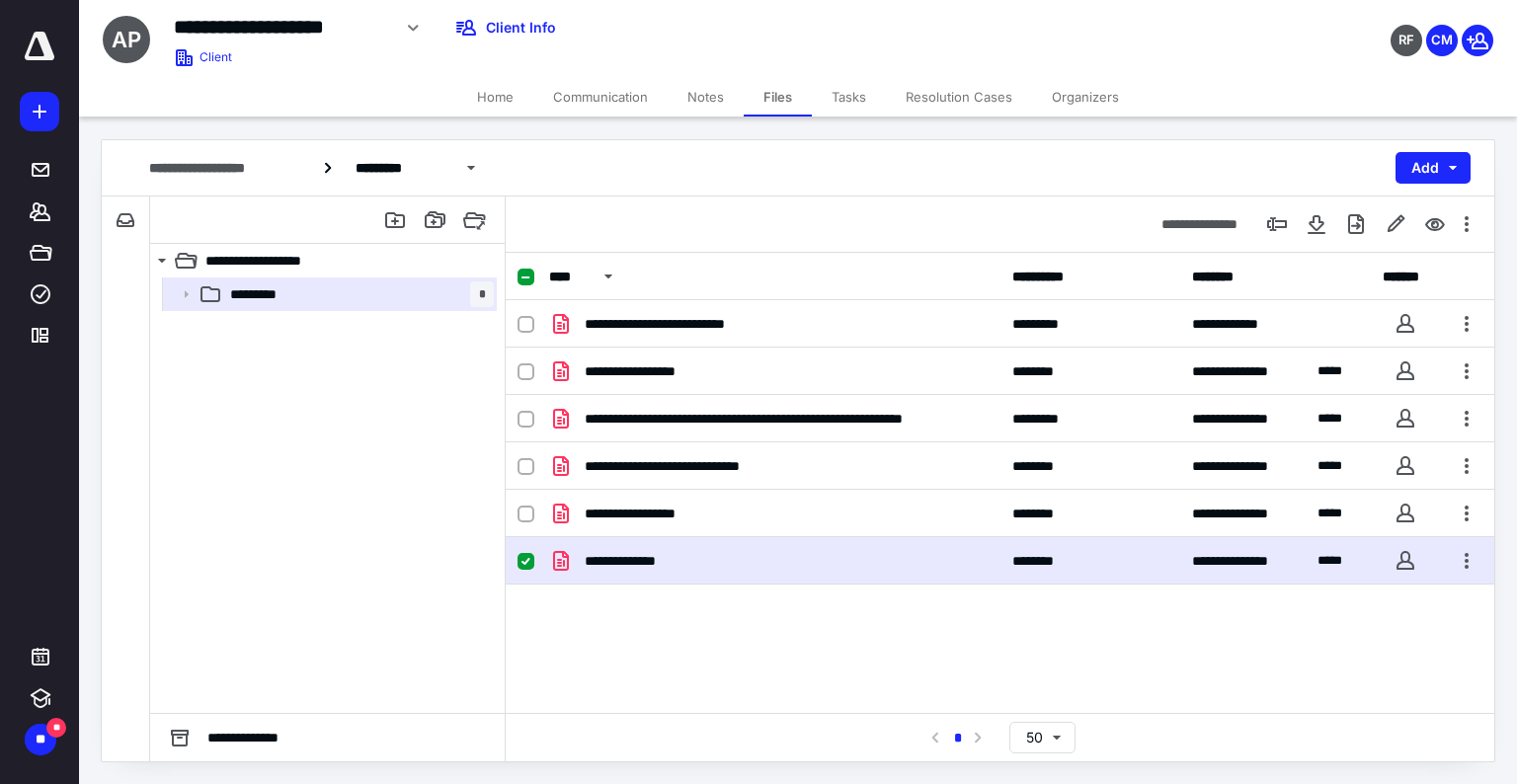 click on "**********" at bounding box center (774, 561) 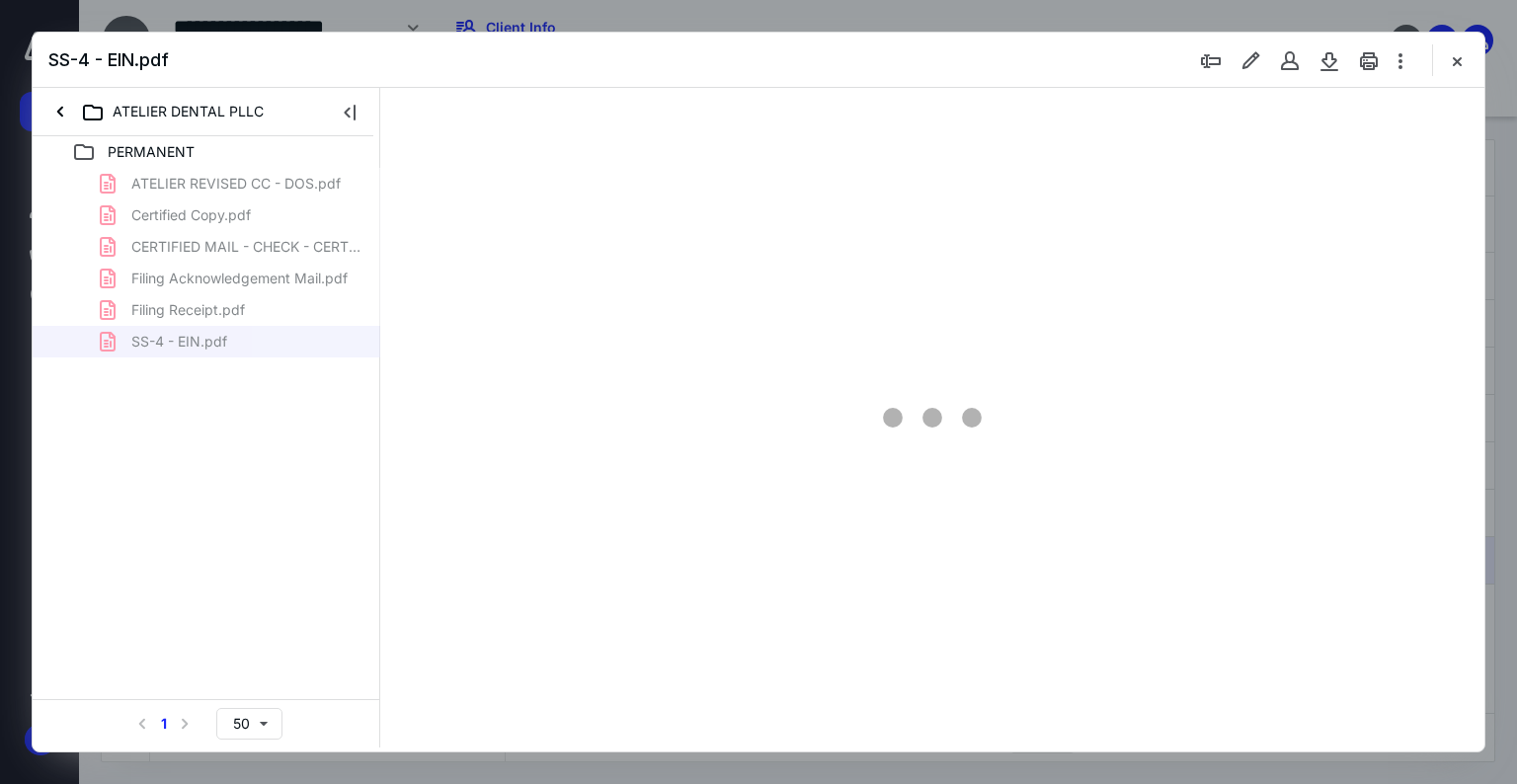scroll, scrollTop: 0, scrollLeft: 0, axis: both 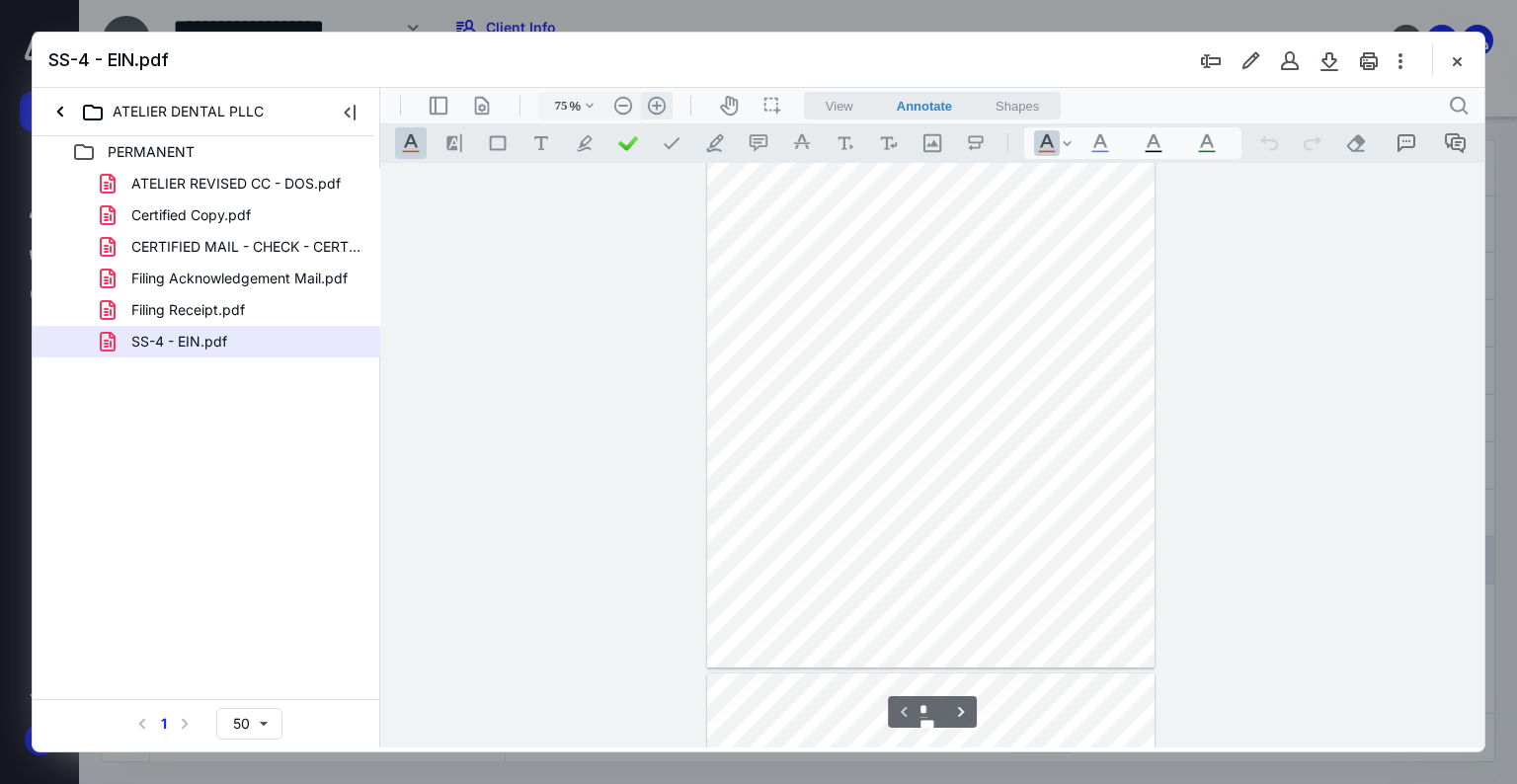 click on ".cls-1{fill:#abb0c4;} icon - header - zoom - in - line" at bounding box center [657, 106] 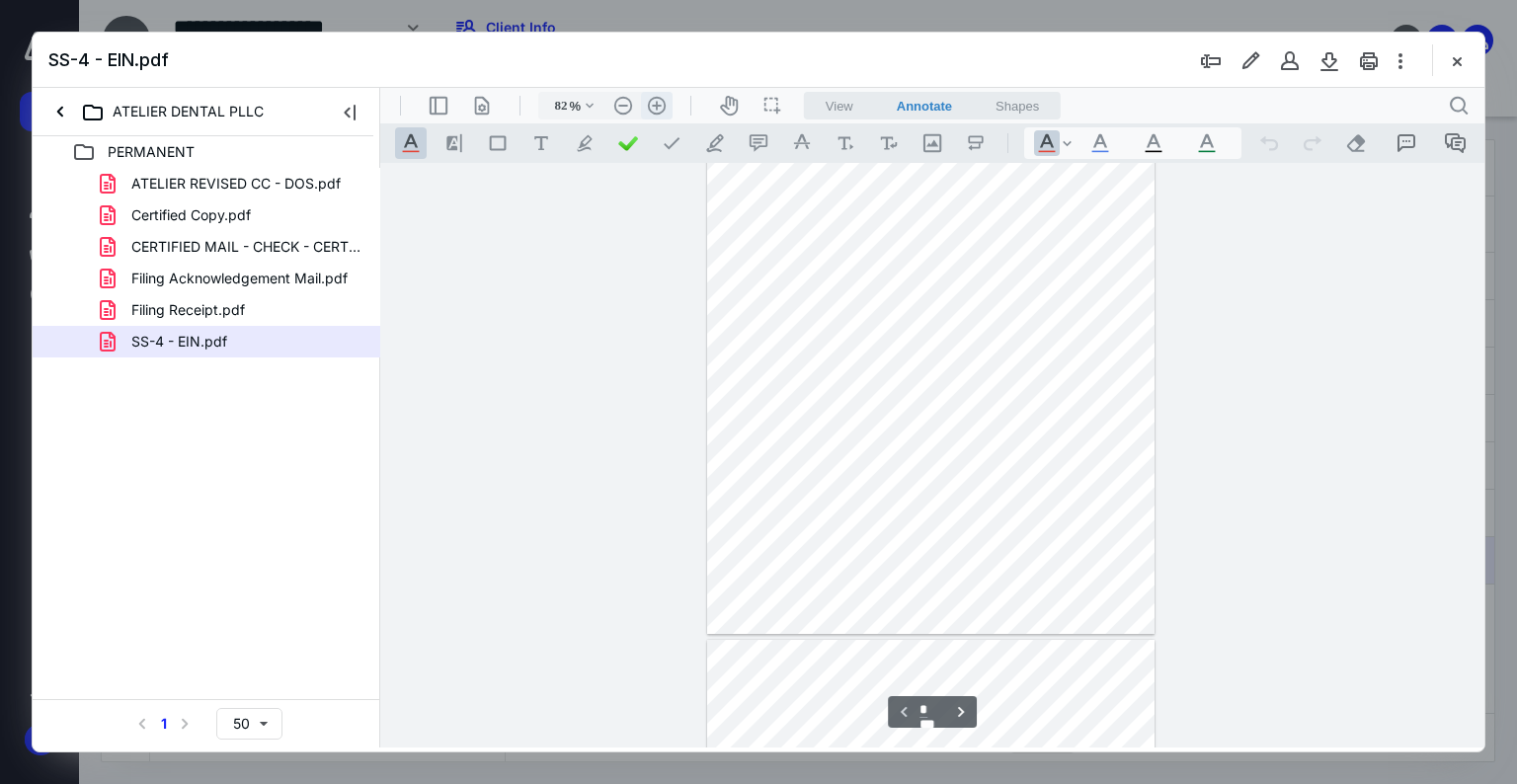 click on ".cls-1{fill:#abb0c4;} icon - header - zoom - in - line" at bounding box center (657, 106) 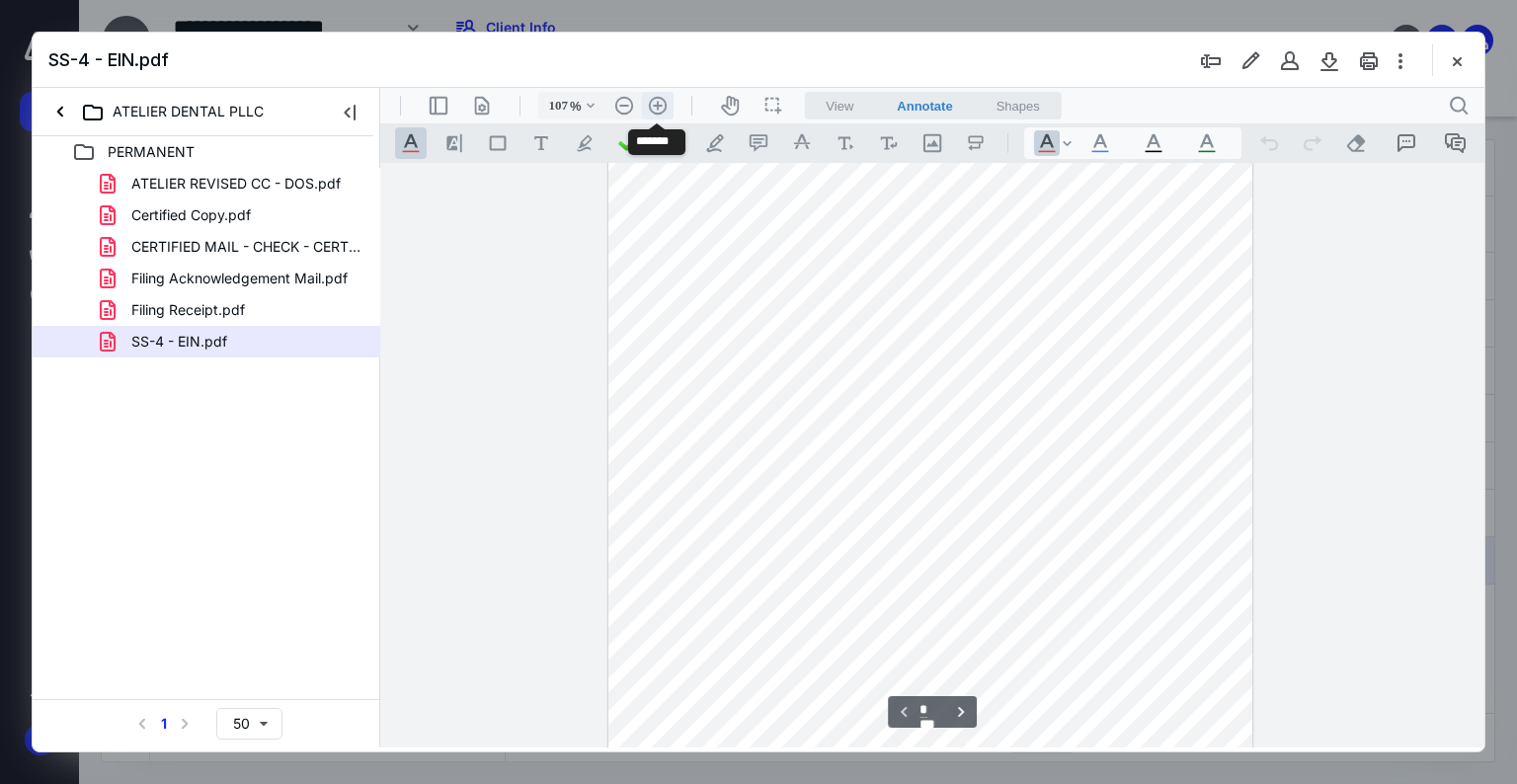 click on ".cls-1{fill:#abb0c4;} icon - header - zoom - in - line" at bounding box center [658, 106] 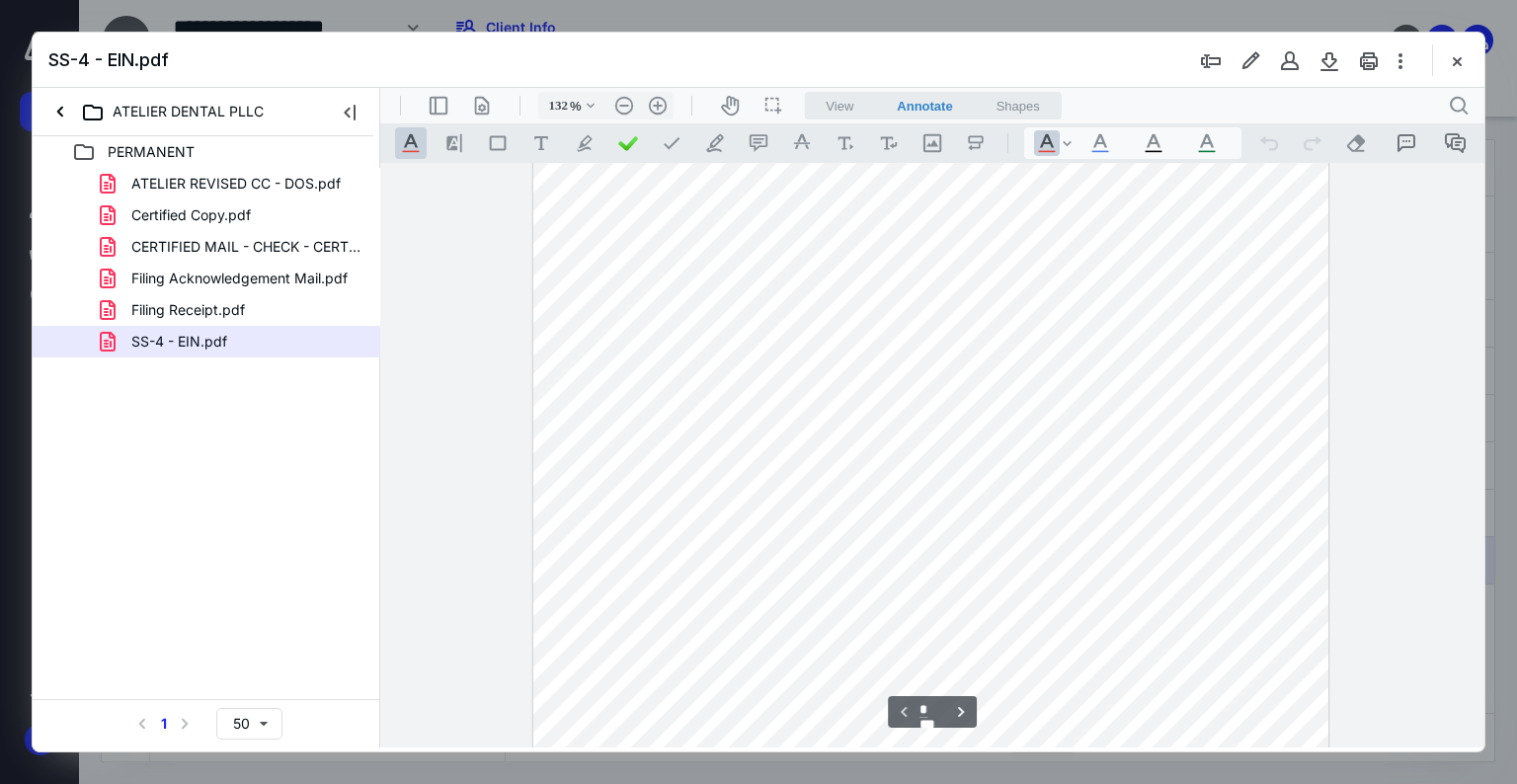 scroll, scrollTop: 0, scrollLeft: 0, axis: both 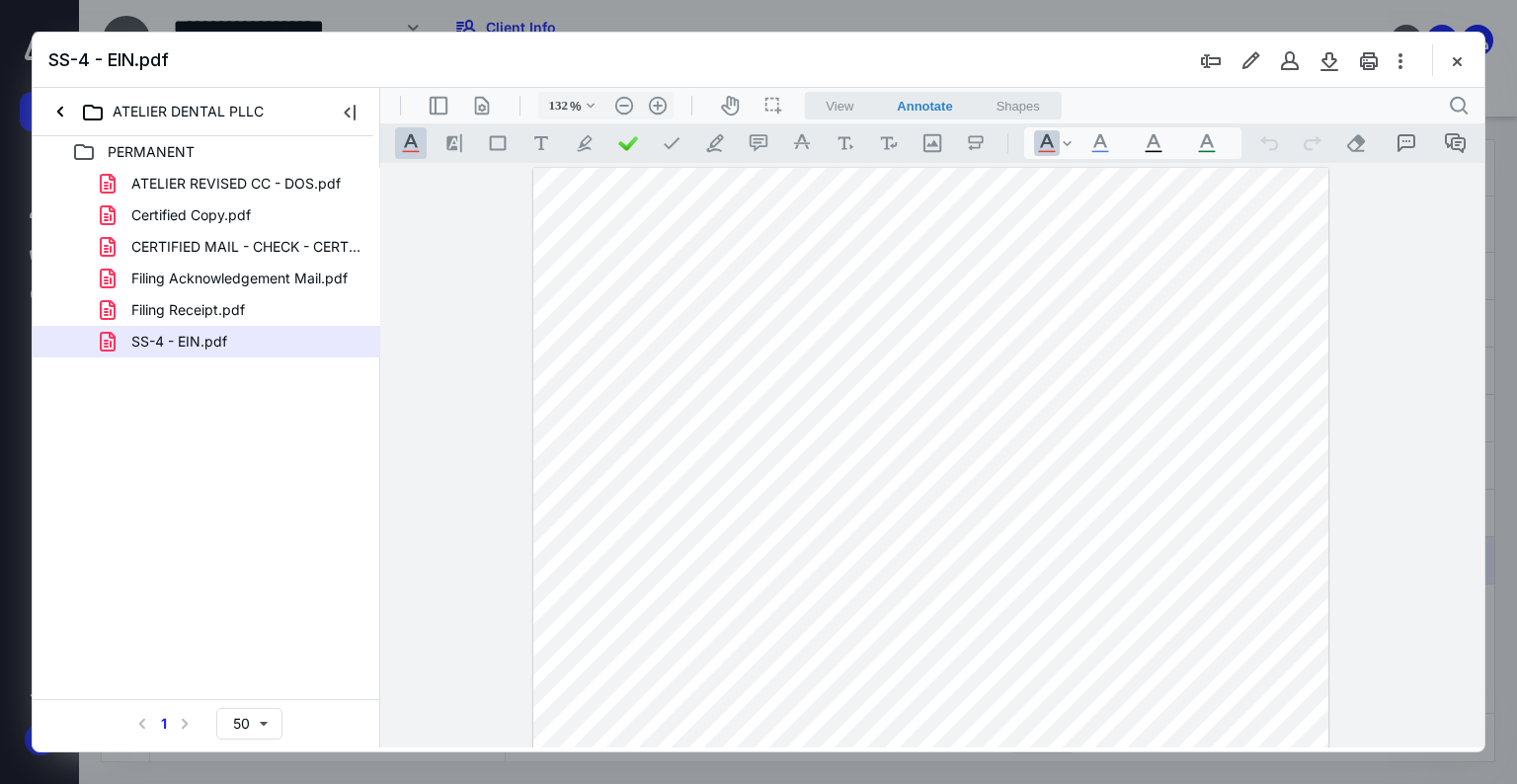 type 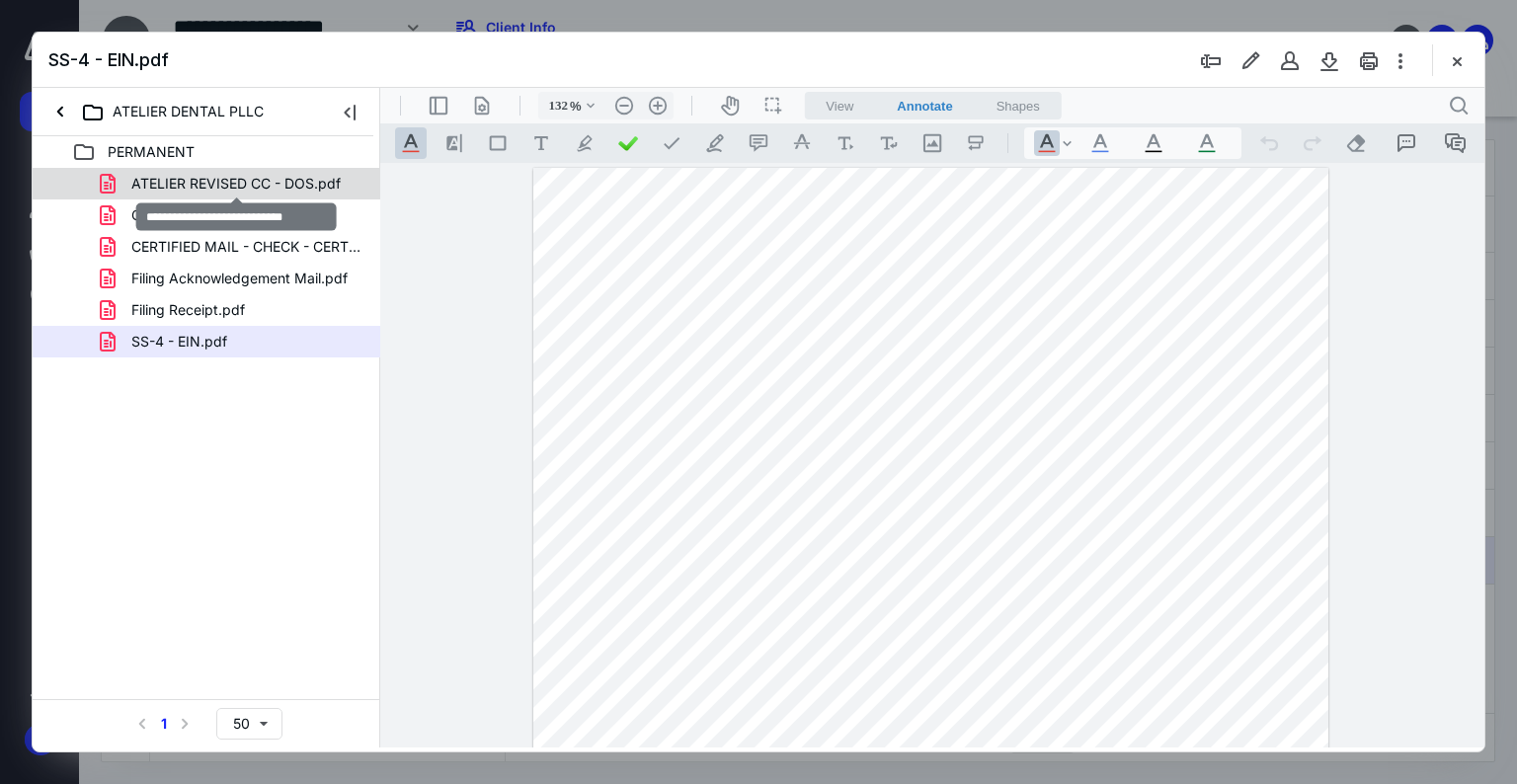 click on "ATELIER REVISED CC - DOS.pdf" at bounding box center (236, 184) 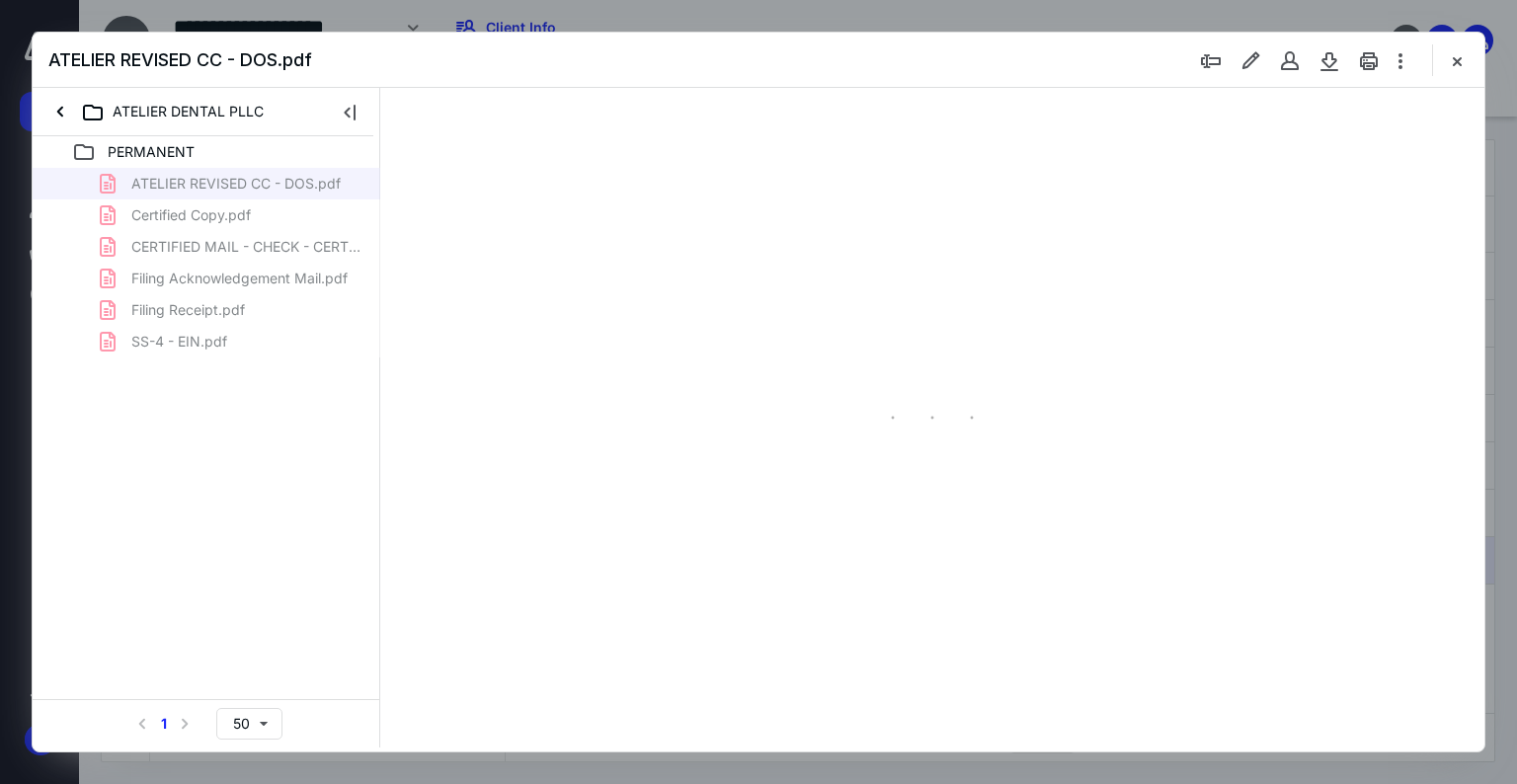 type on "75" 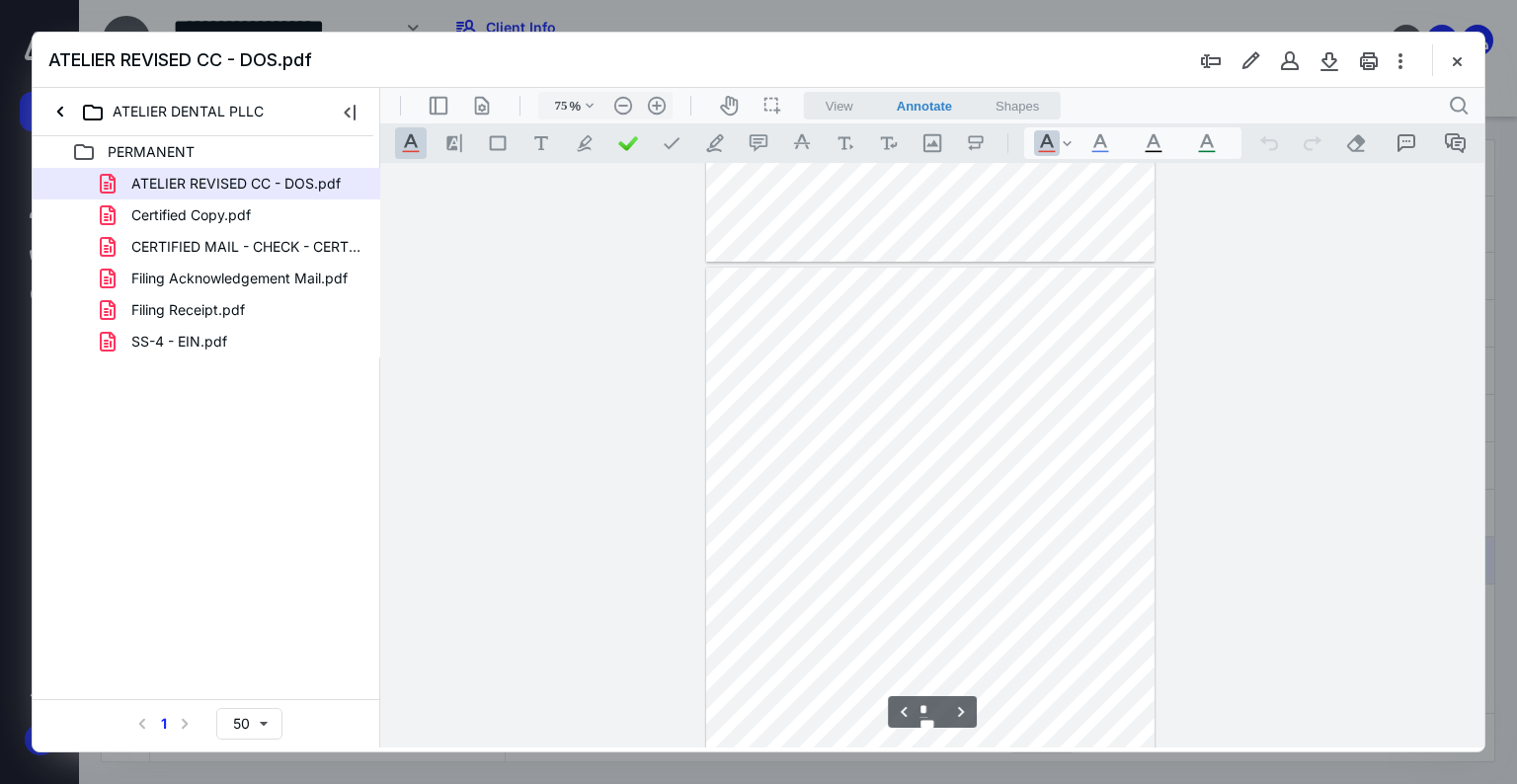 scroll, scrollTop: 2250, scrollLeft: 0, axis: vertical 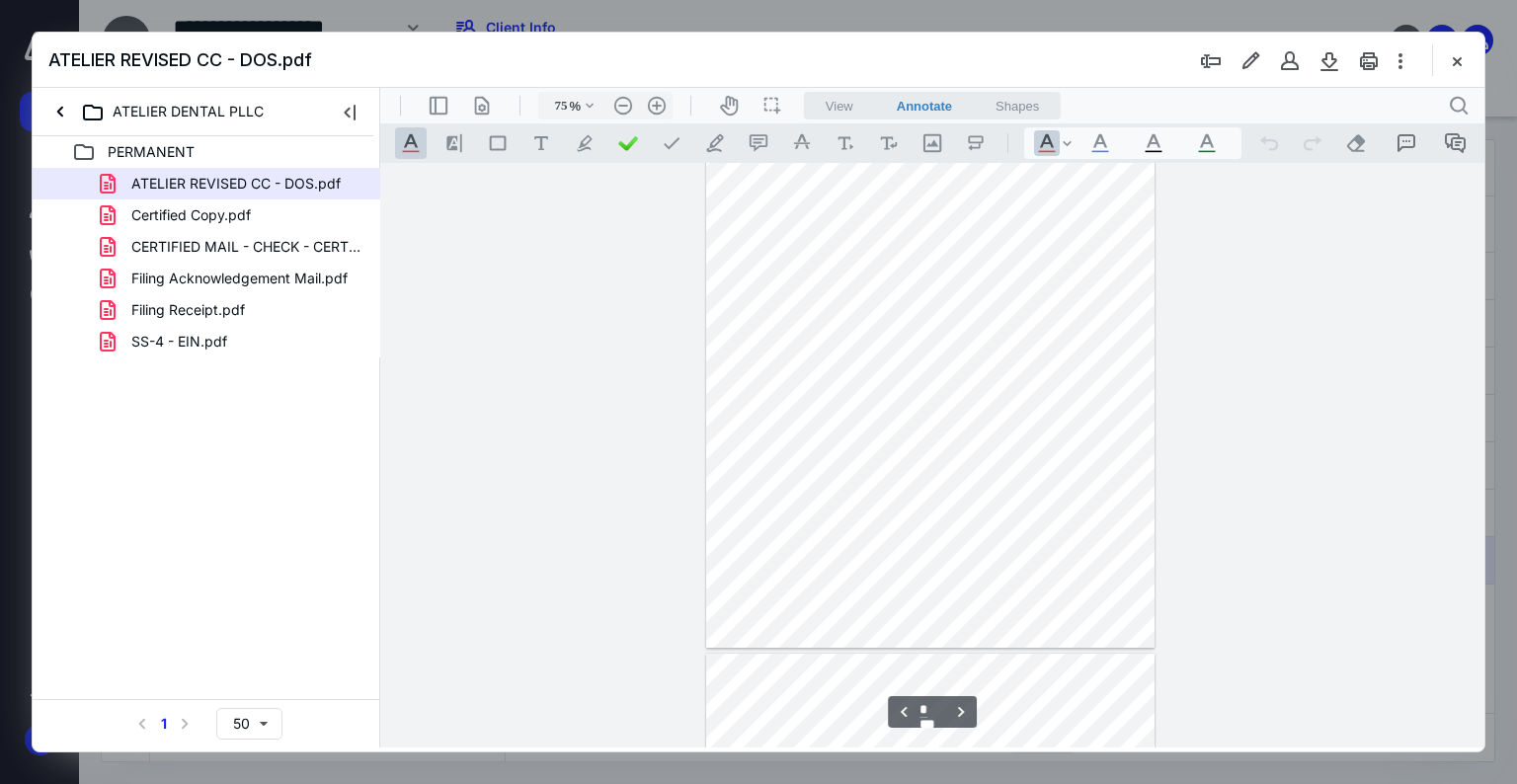 type on "*" 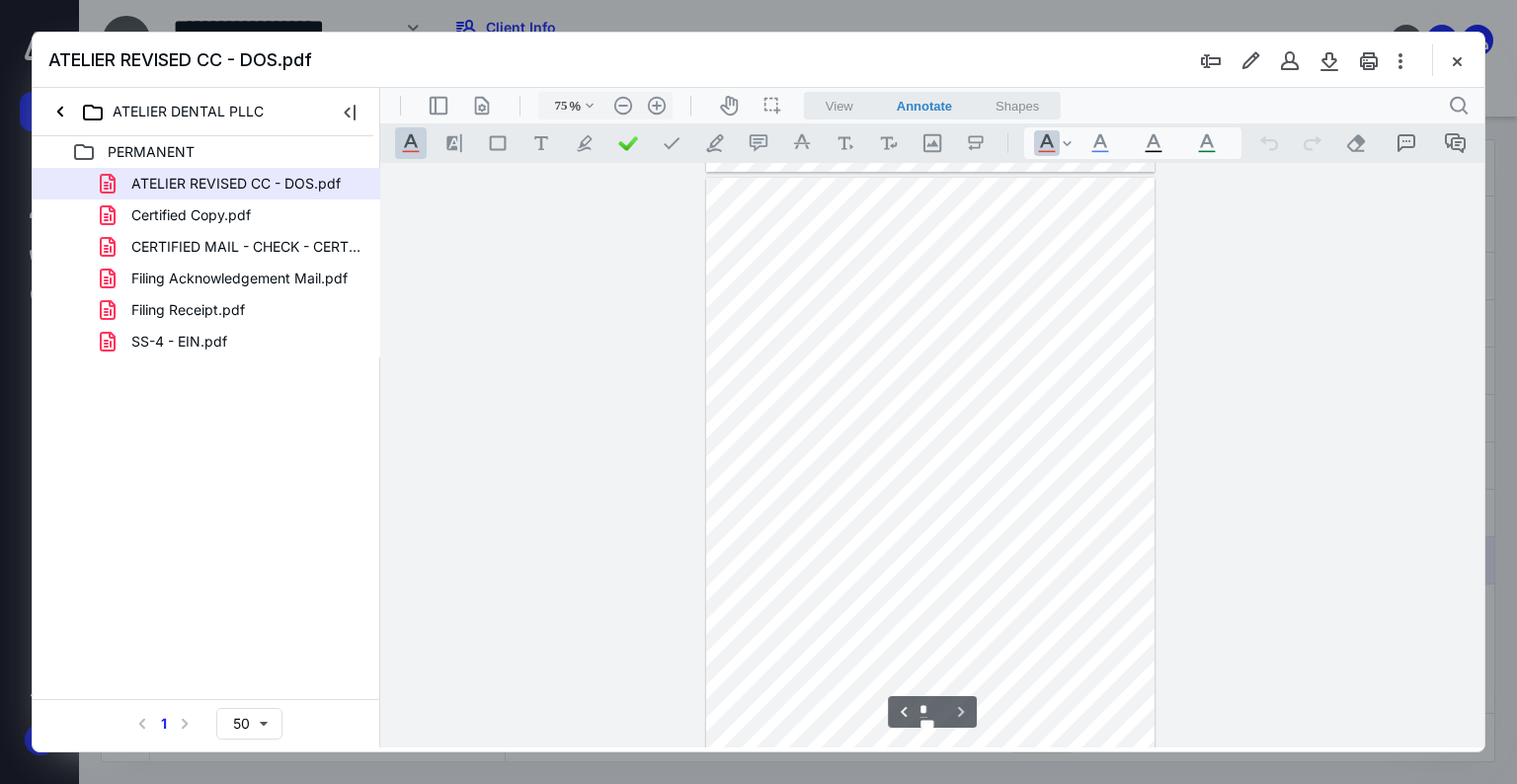 scroll, scrollTop: 4099, scrollLeft: 0, axis: vertical 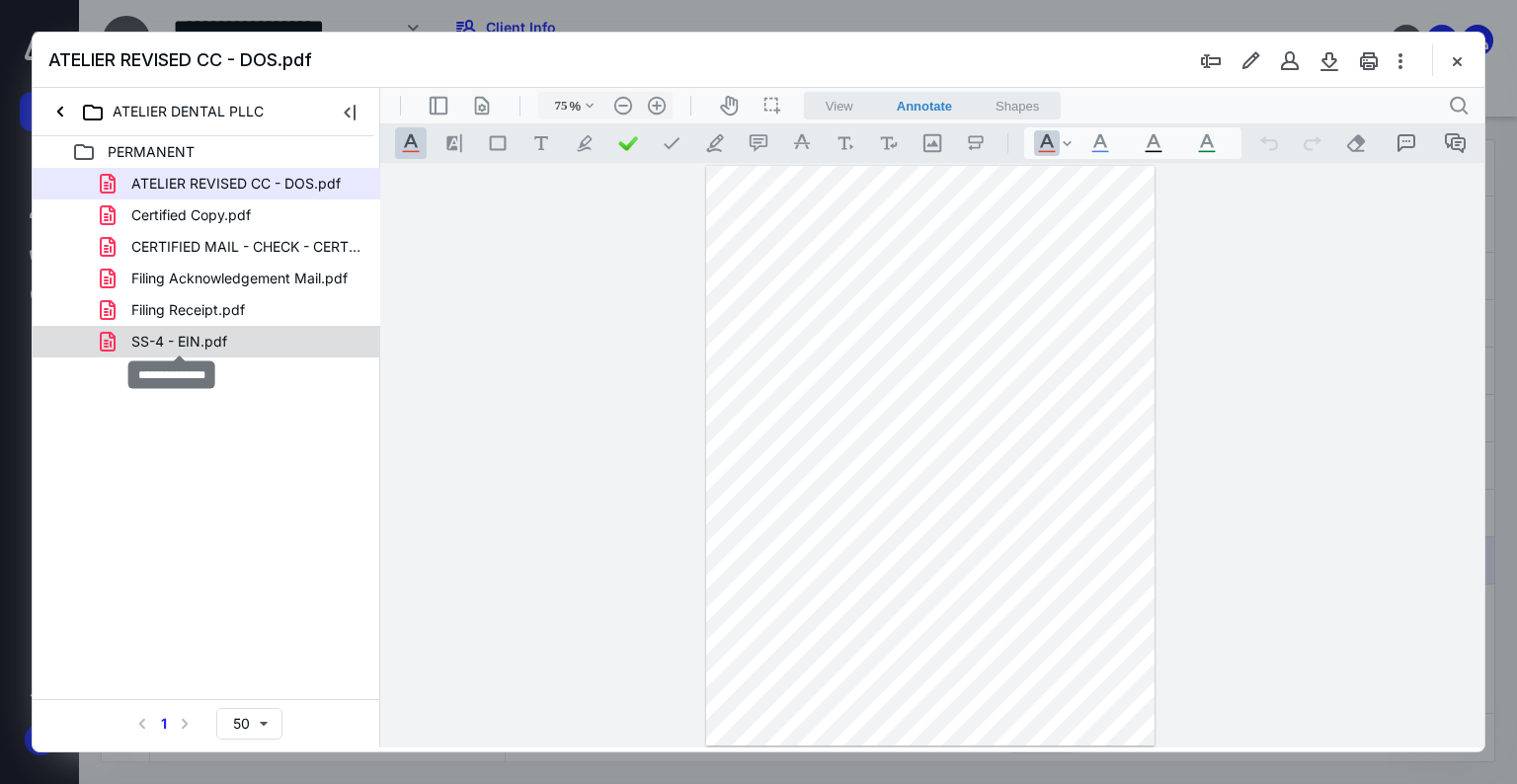 click on "SS-4 - EIN.pdf" at bounding box center [179, 342] 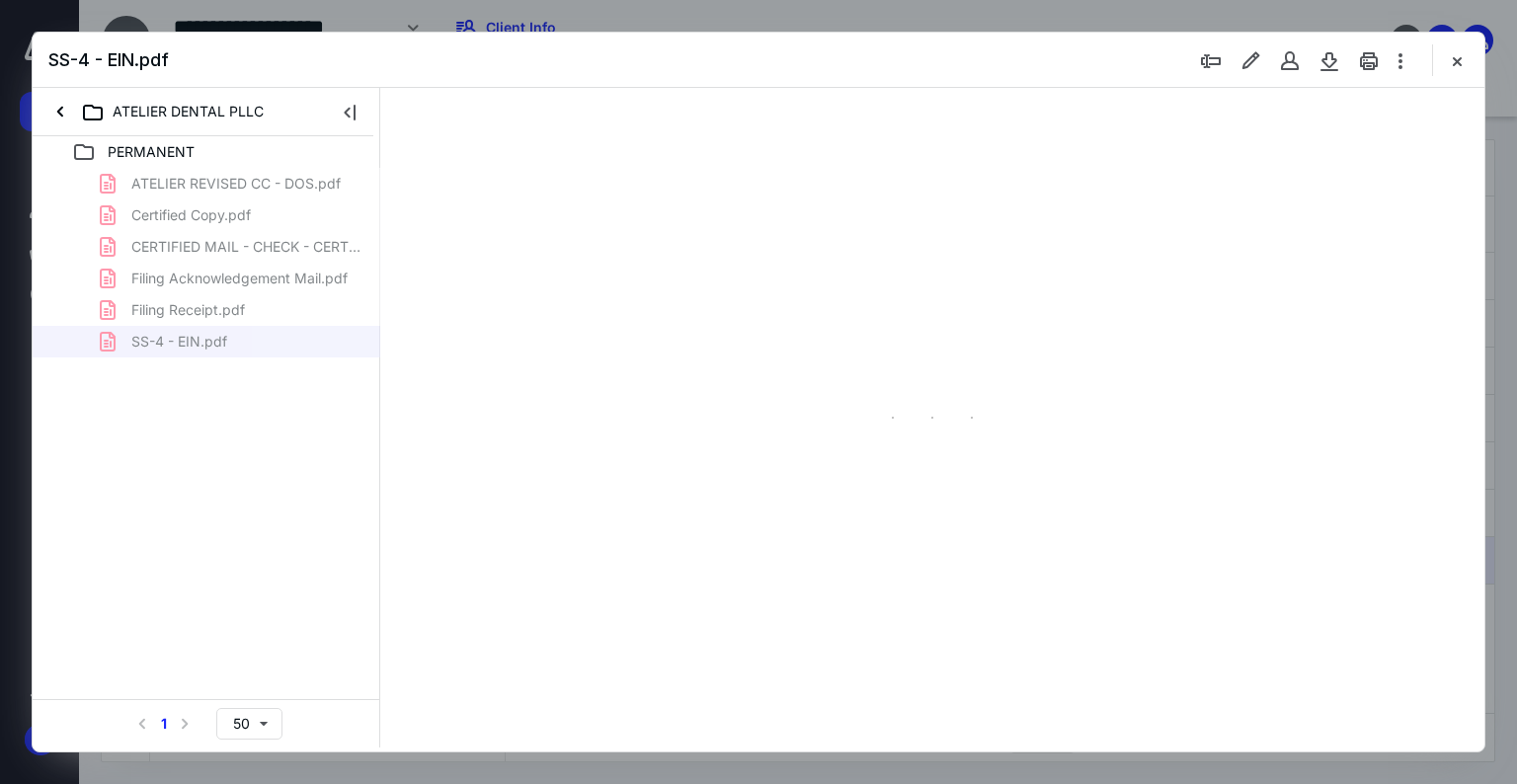 scroll, scrollTop: 78, scrollLeft: 0, axis: vertical 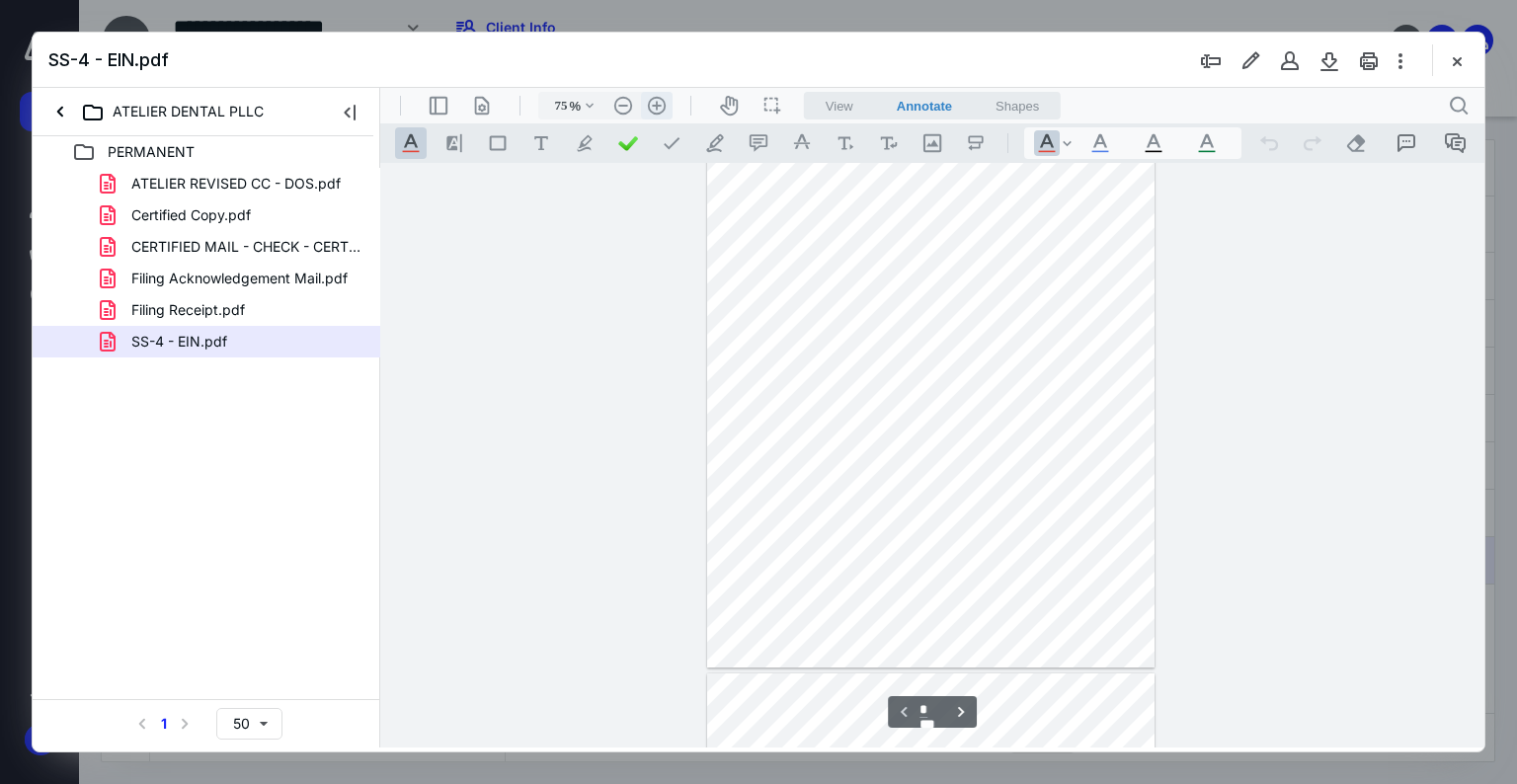 click on ".cls-1{fill:#abb0c4;} icon - header - zoom - in - line" at bounding box center (657, 106) 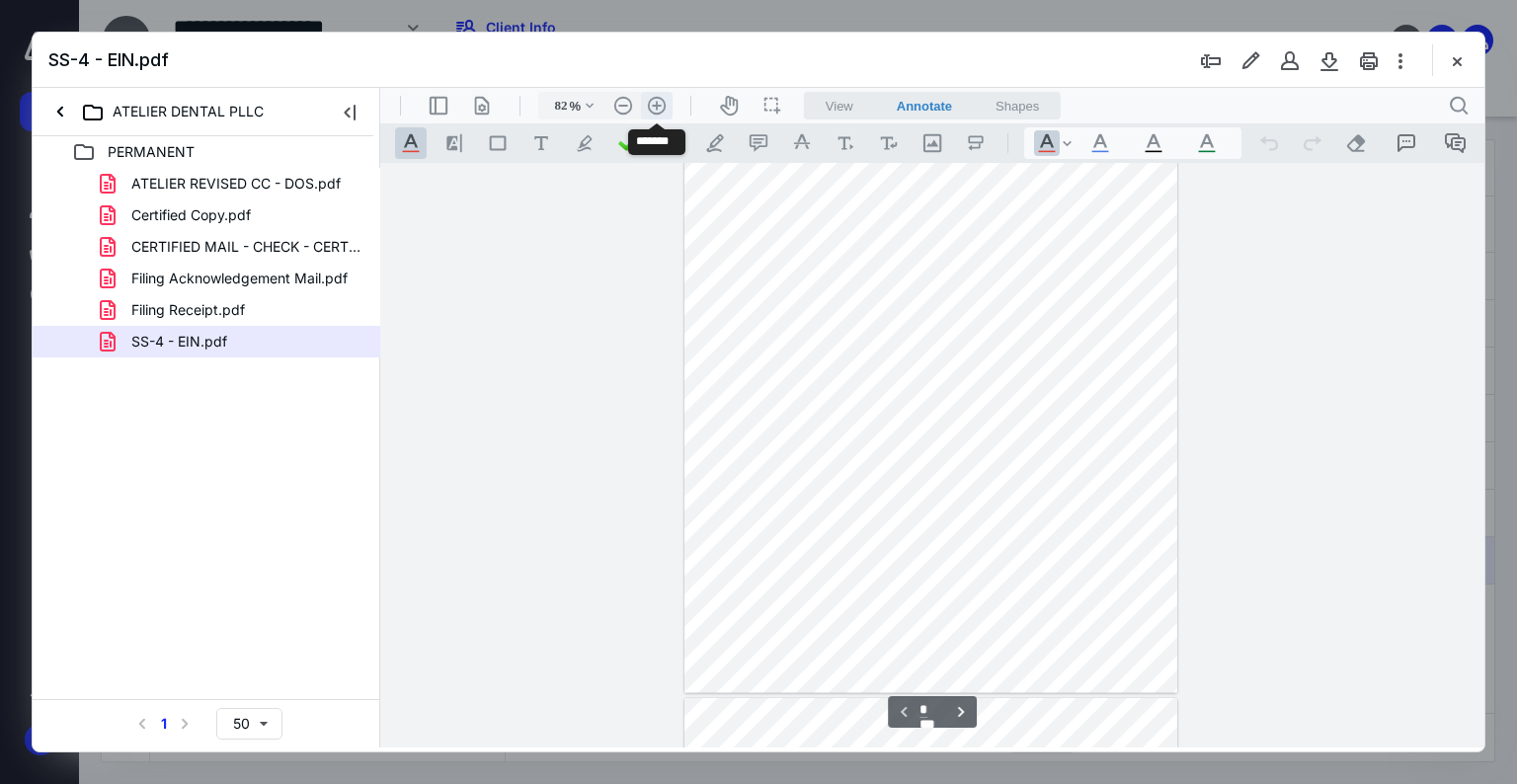 click on ".cls-1{fill:#abb0c4;} icon - header - zoom - in - line" at bounding box center (657, 106) 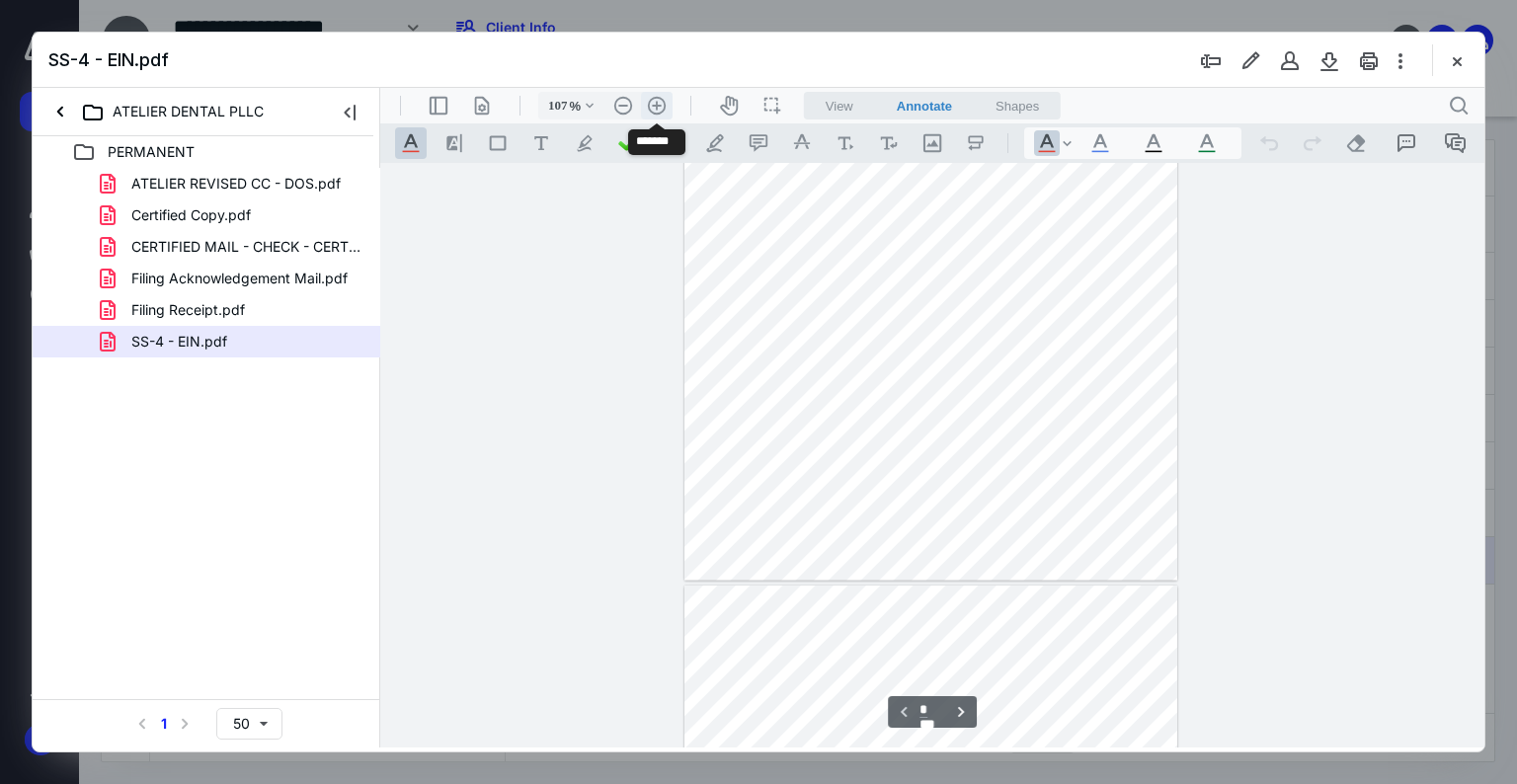 click on ".cls-1{fill:#abb0c4;} icon - header - zoom - in - line" at bounding box center [657, 106] 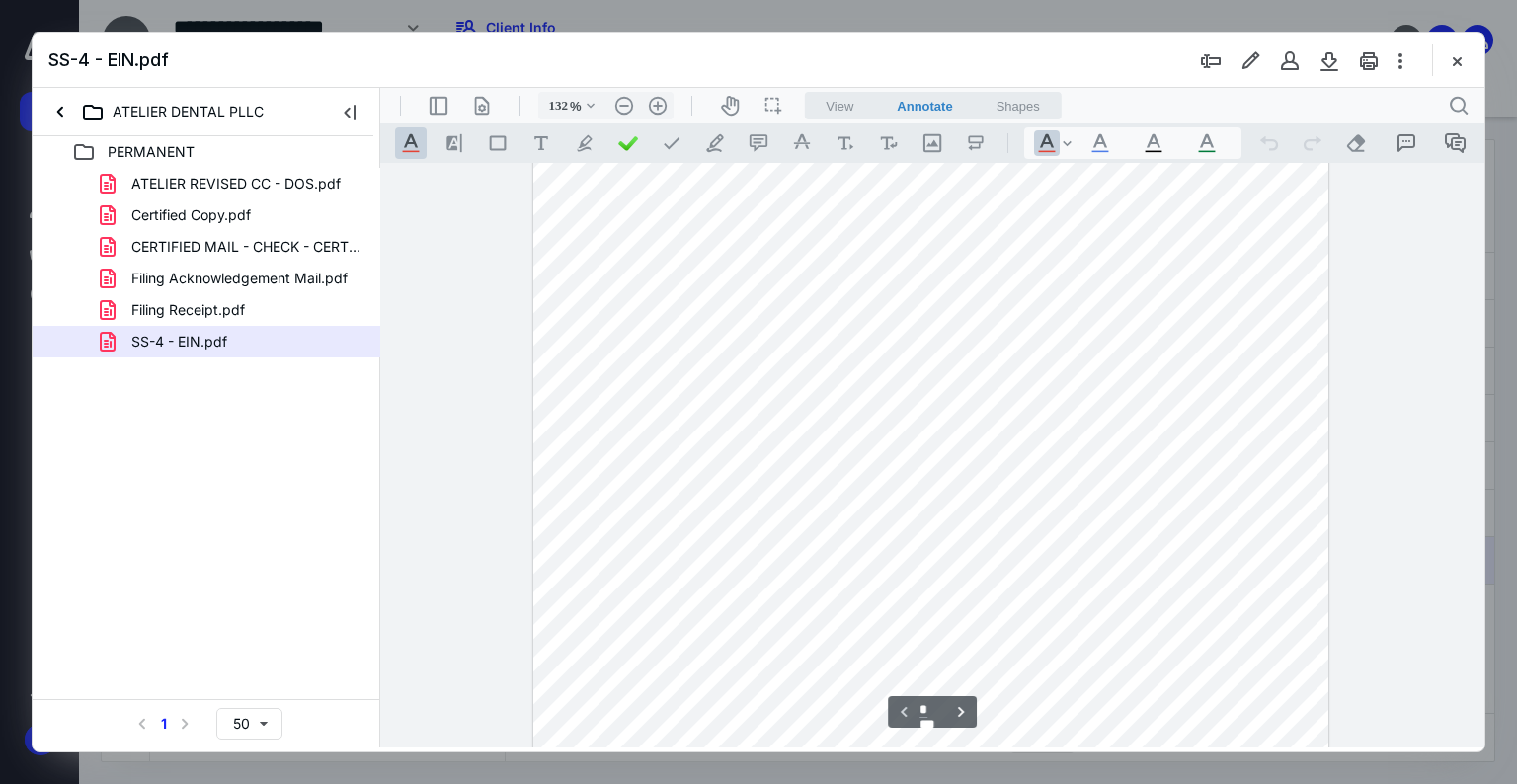 scroll, scrollTop: 39, scrollLeft: 0, axis: vertical 